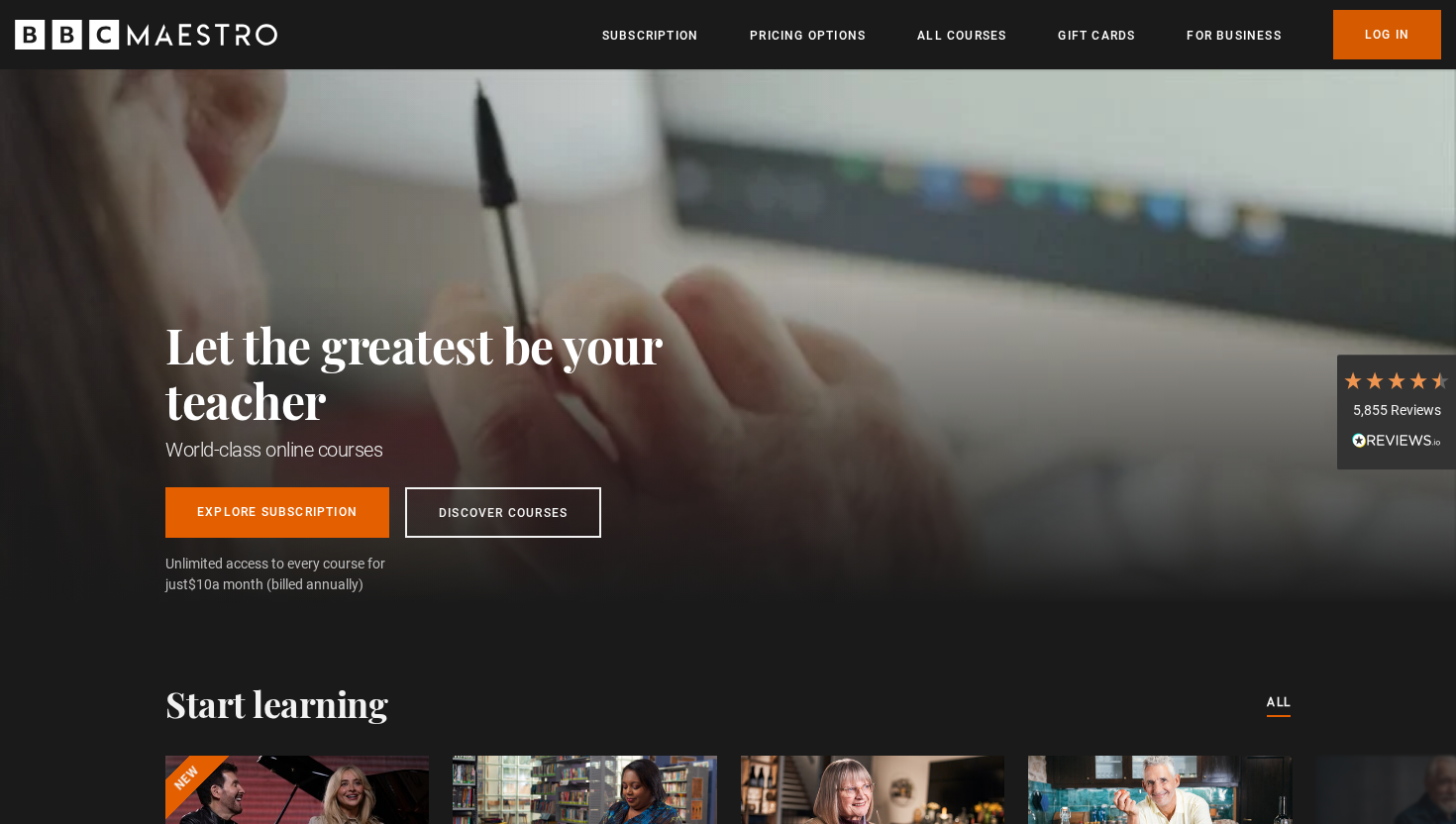 scroll, scrollTop: 0, scrollLeft: 0, axis: both 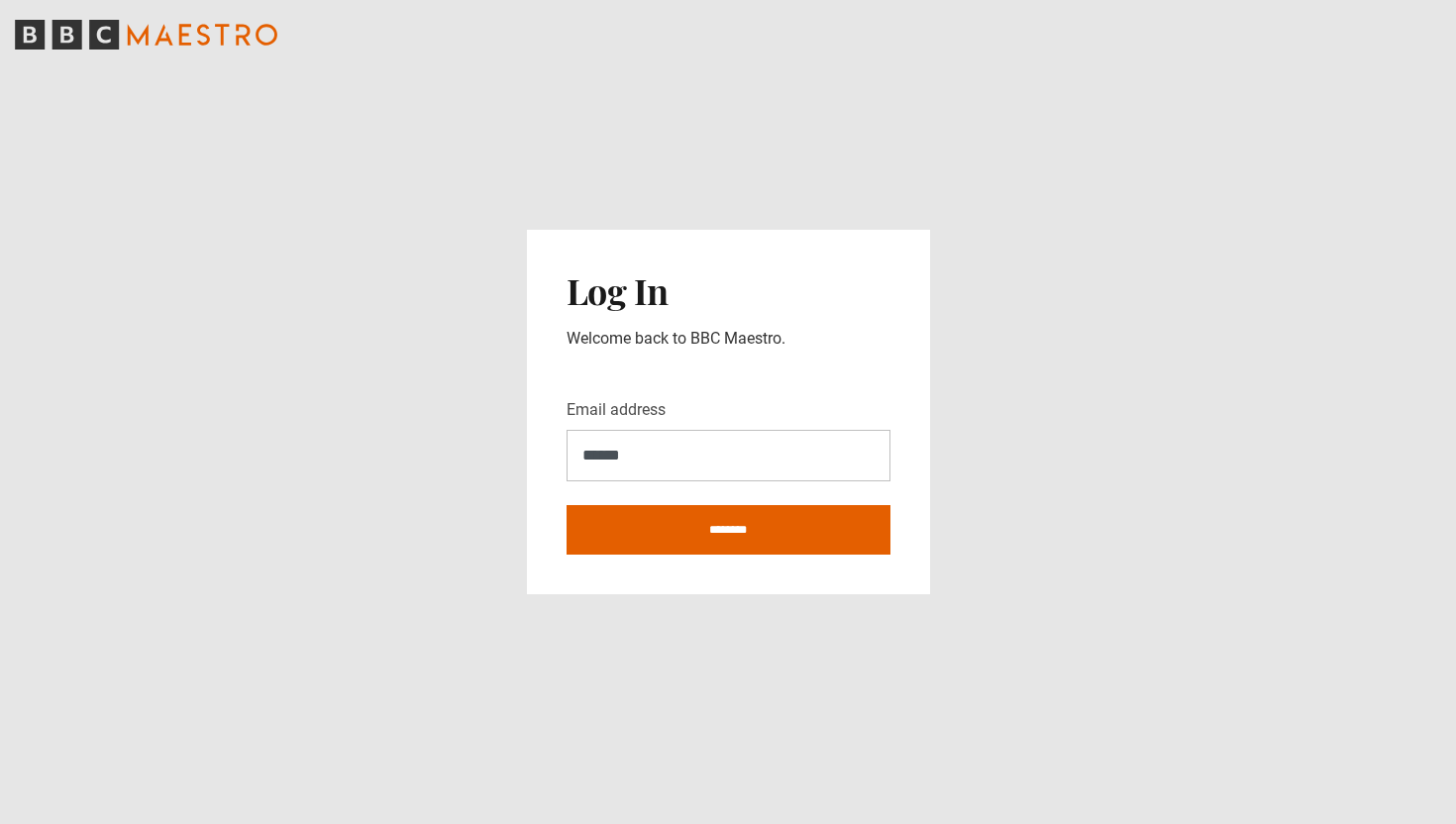 type on "**********" 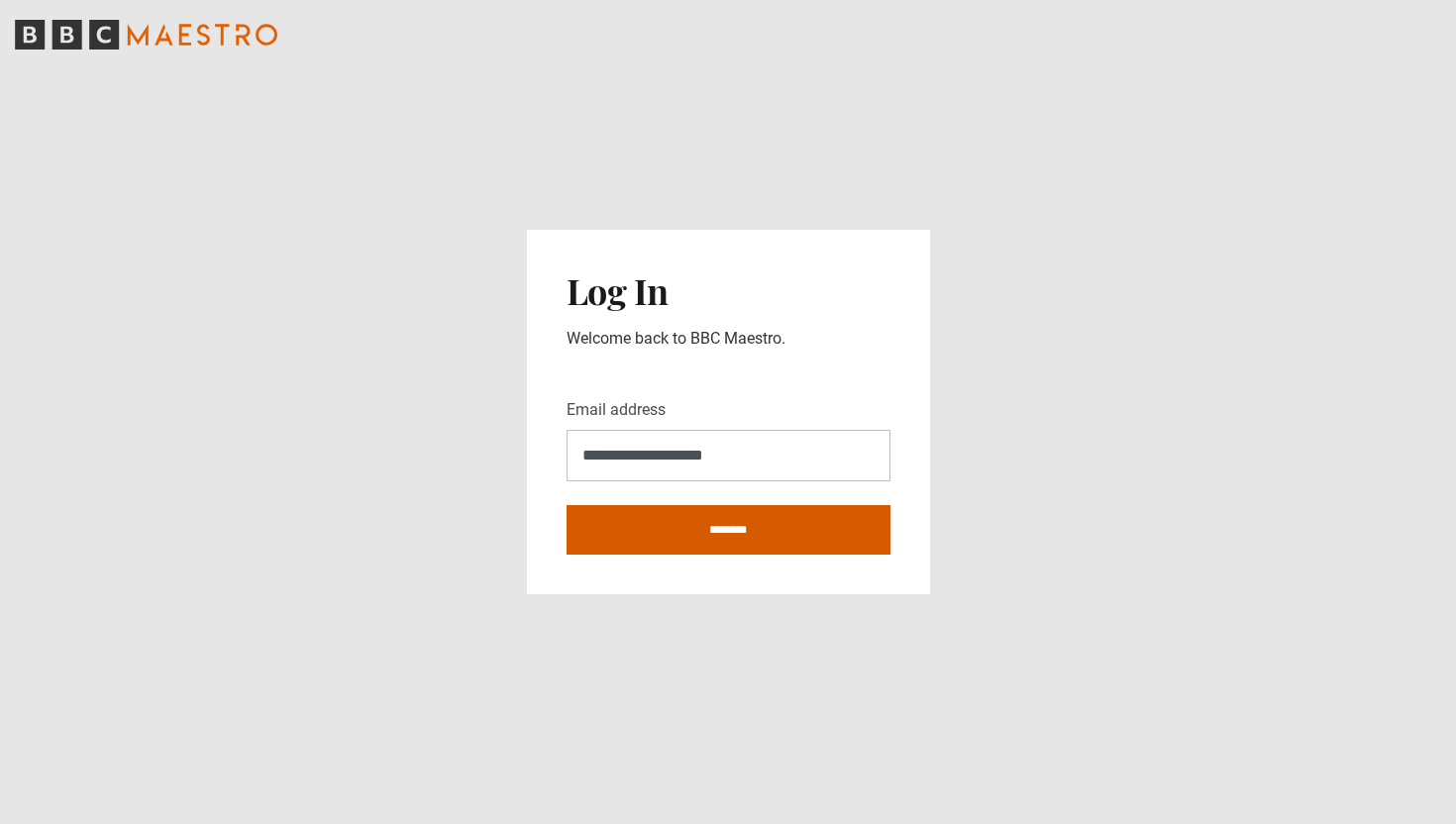 click on "********" at bounding box center (728, 530) 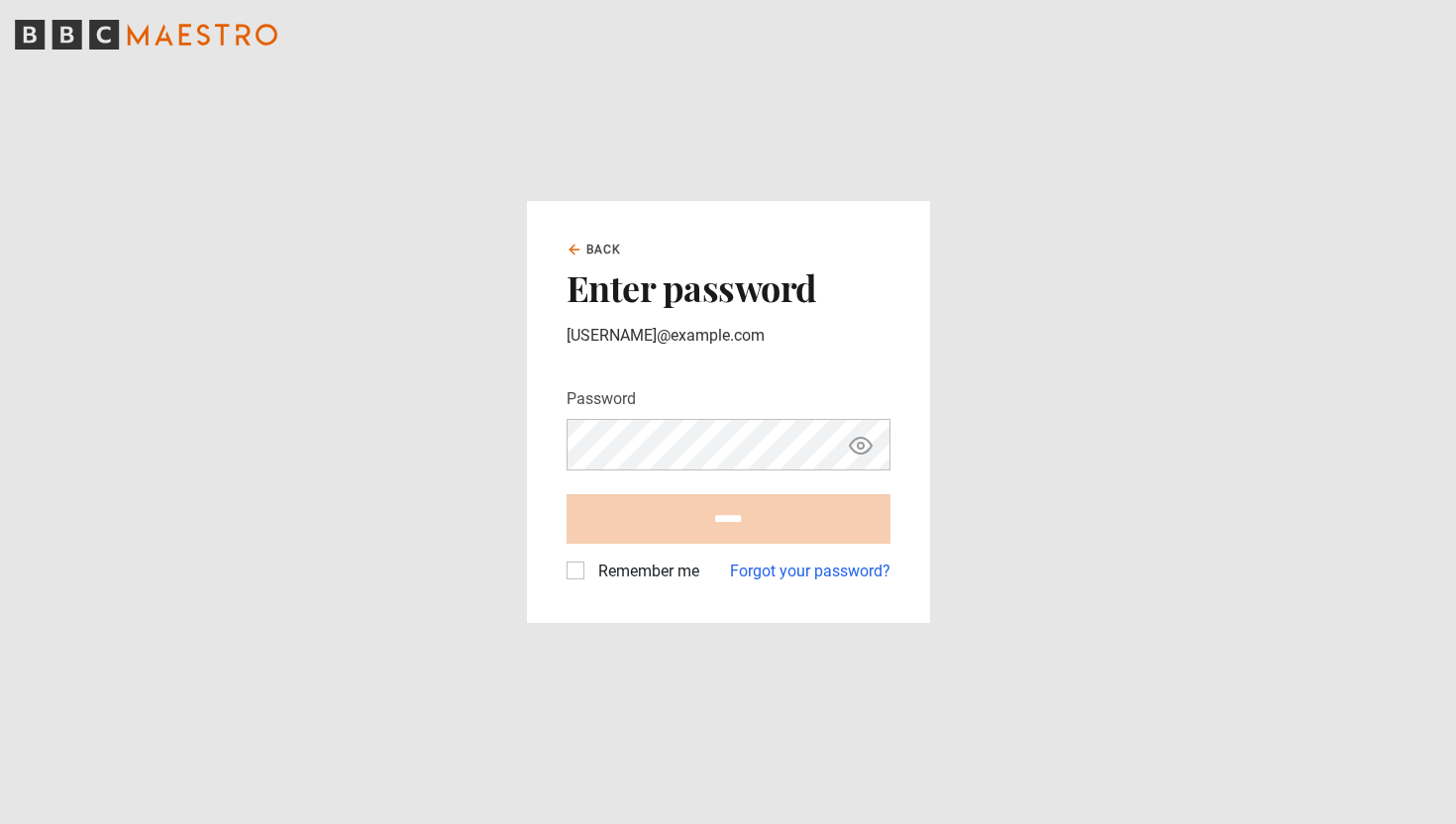 scroll, scrollTop: 0, scrollLeft: 0, axis: both 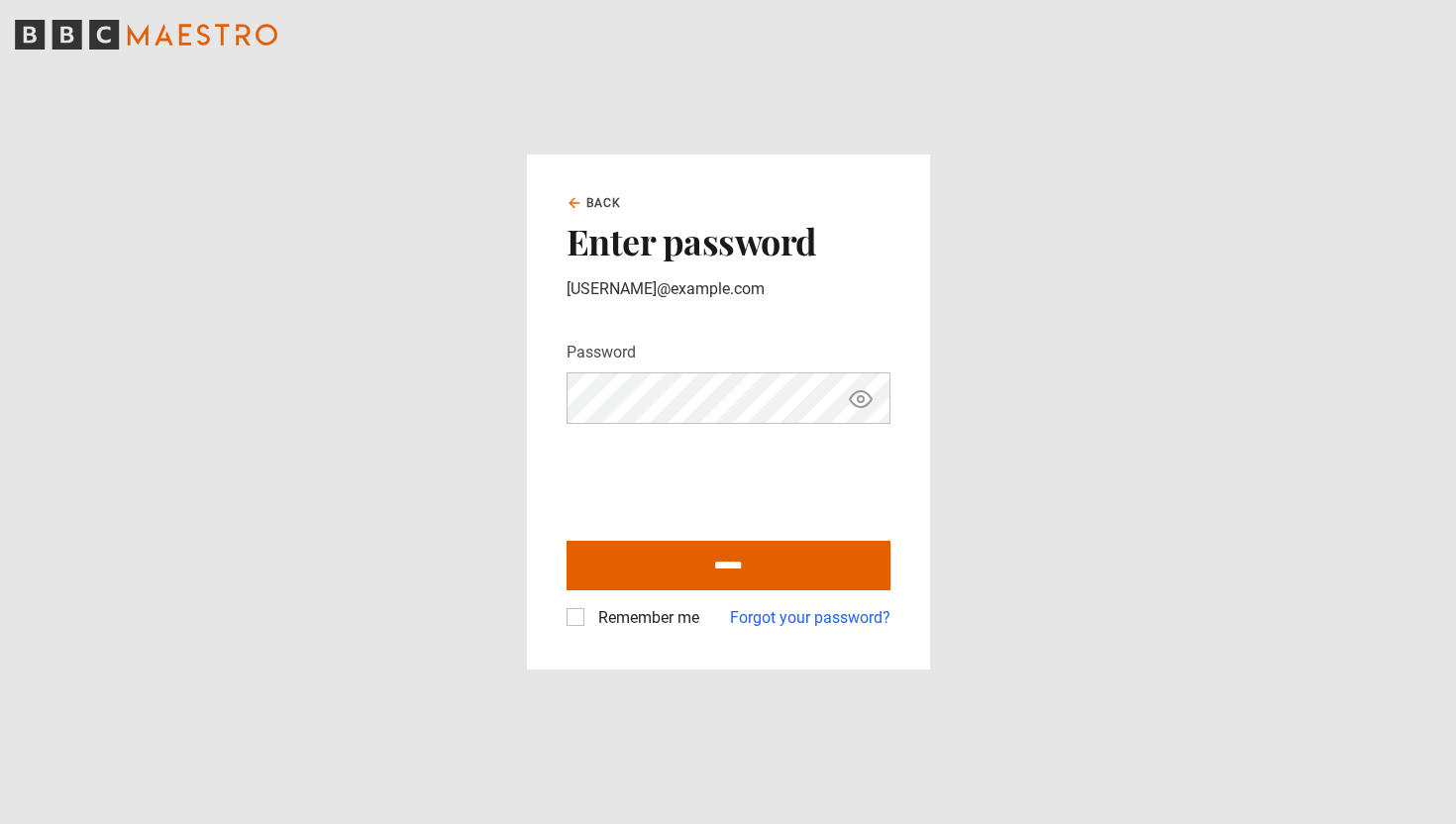 click at bounding box center (861, 398) 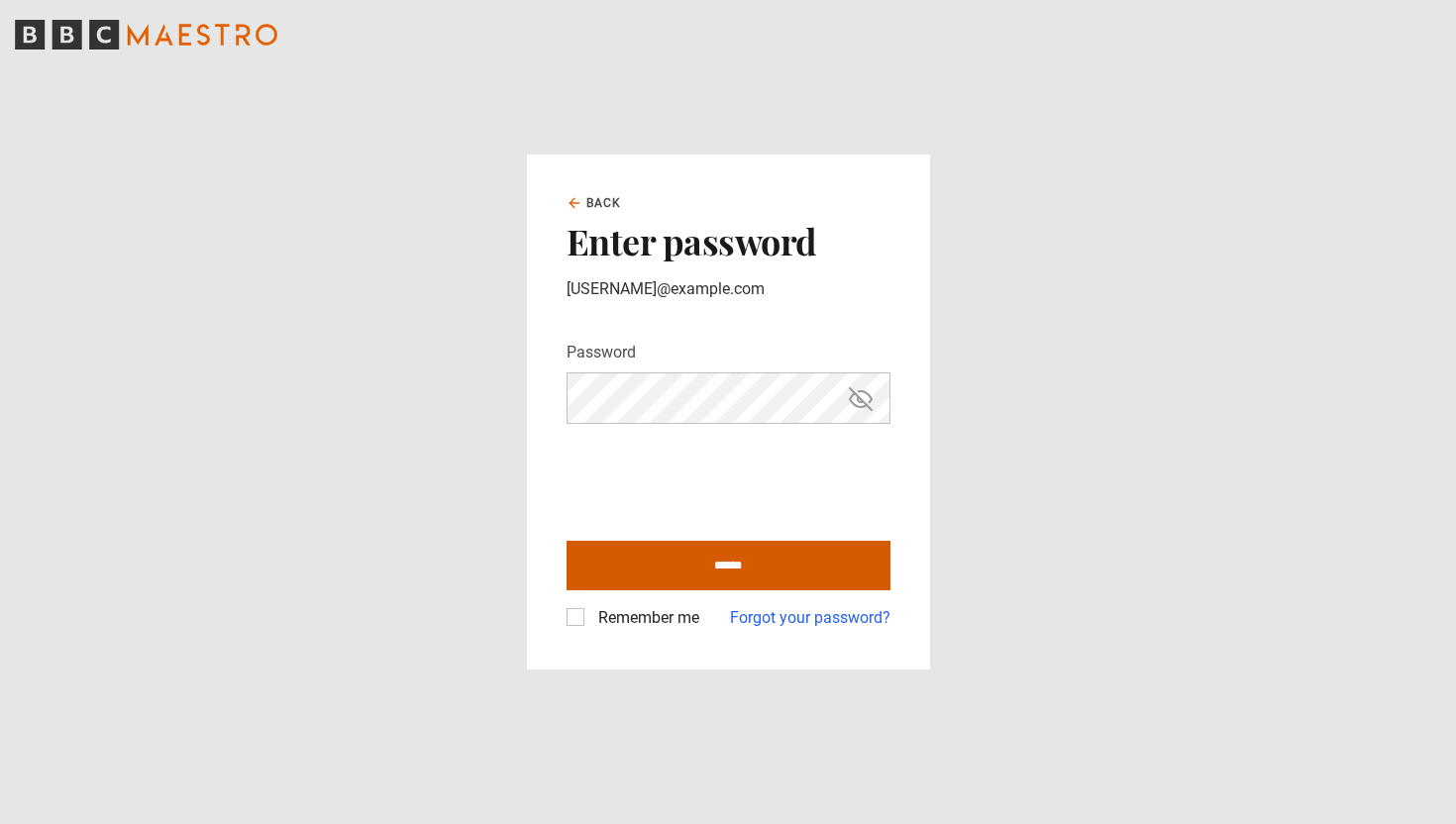 click on "******" at bounding box center [728, 566] 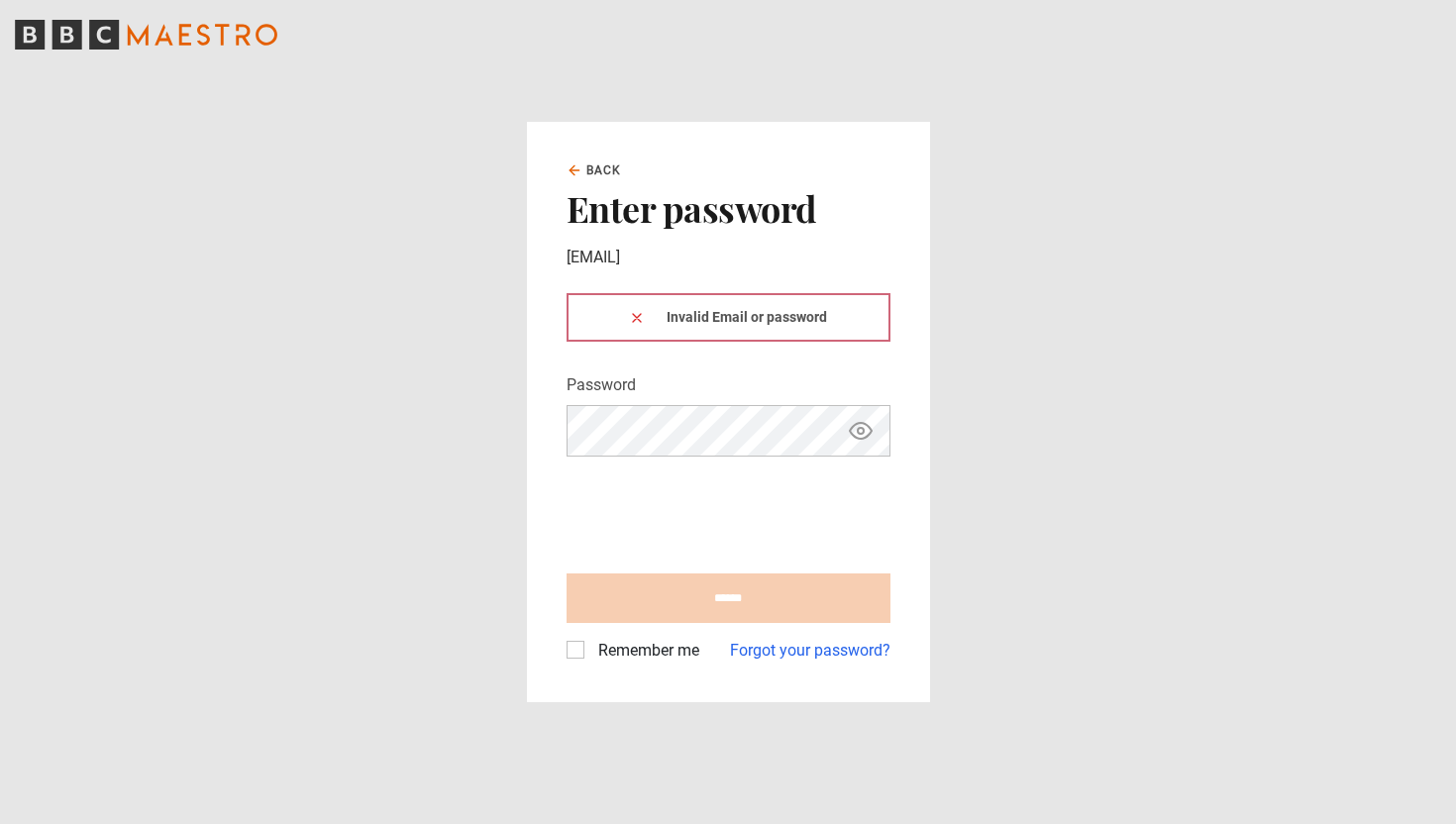 scroll, scrollTop: 0, scrollLeft: 0, axis: both 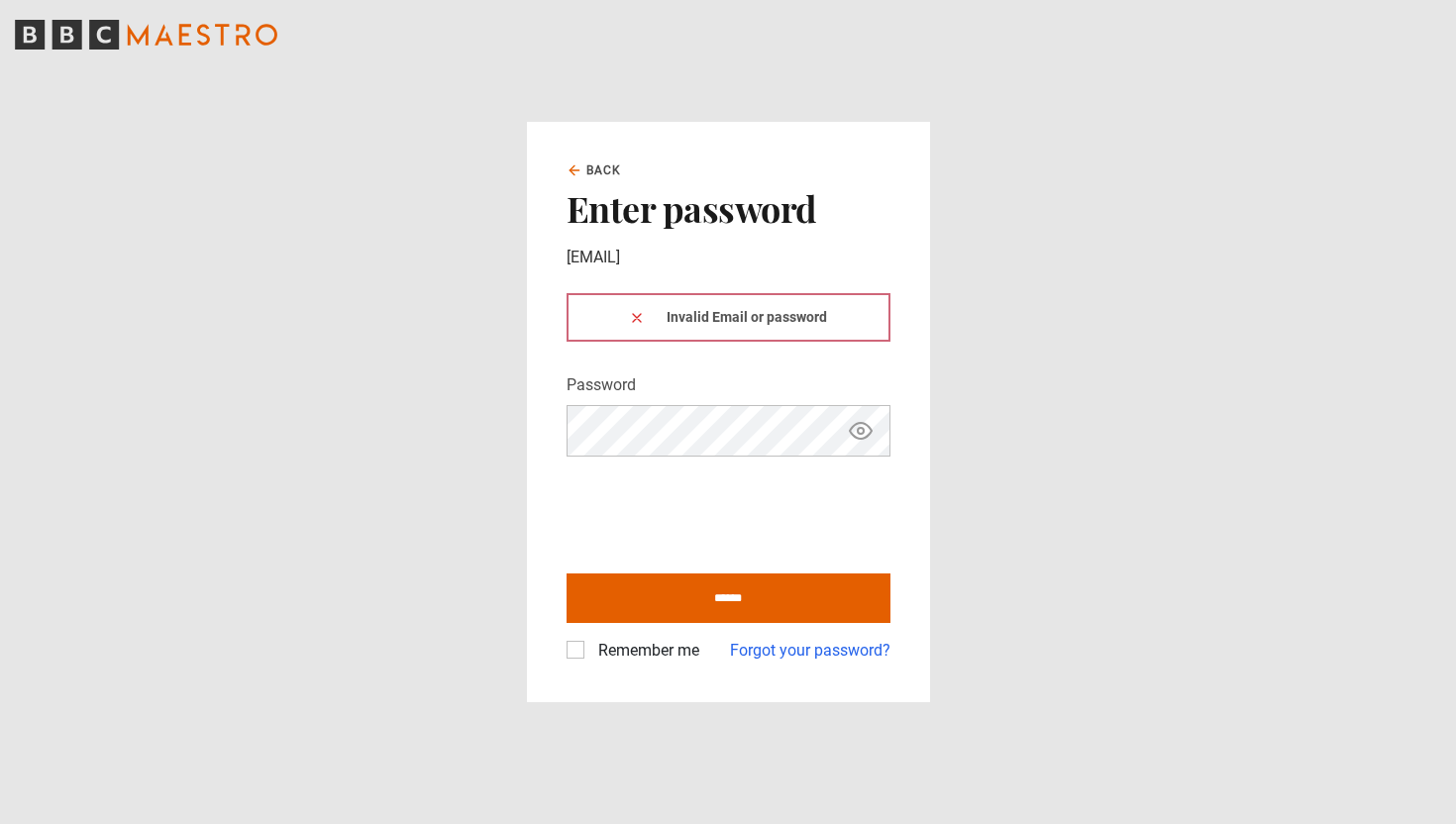 click 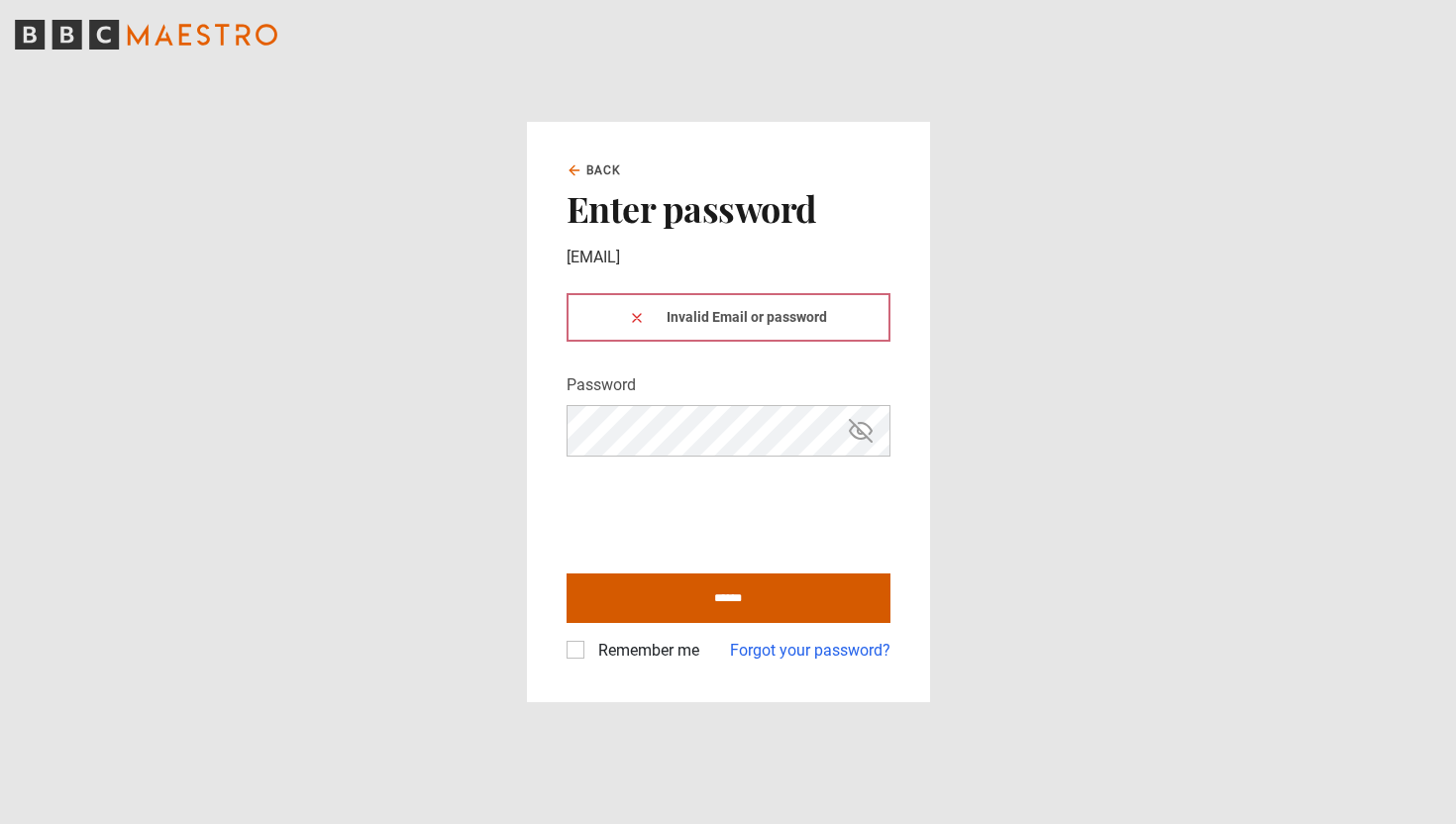 click on "******" at bounding box center [728, 598] 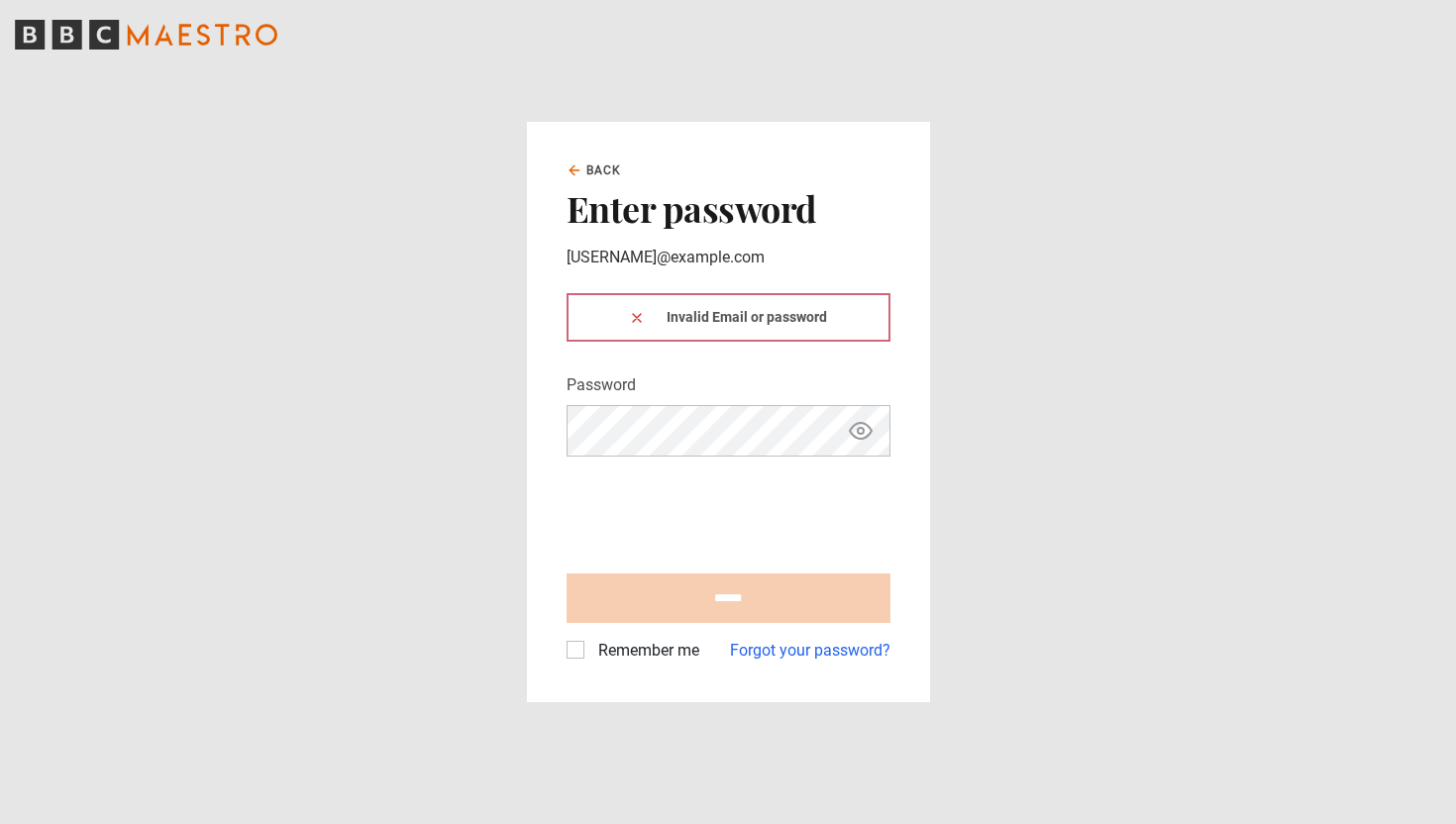 scroll, scrollTop: 0, scrollLeft: 0, axis: both 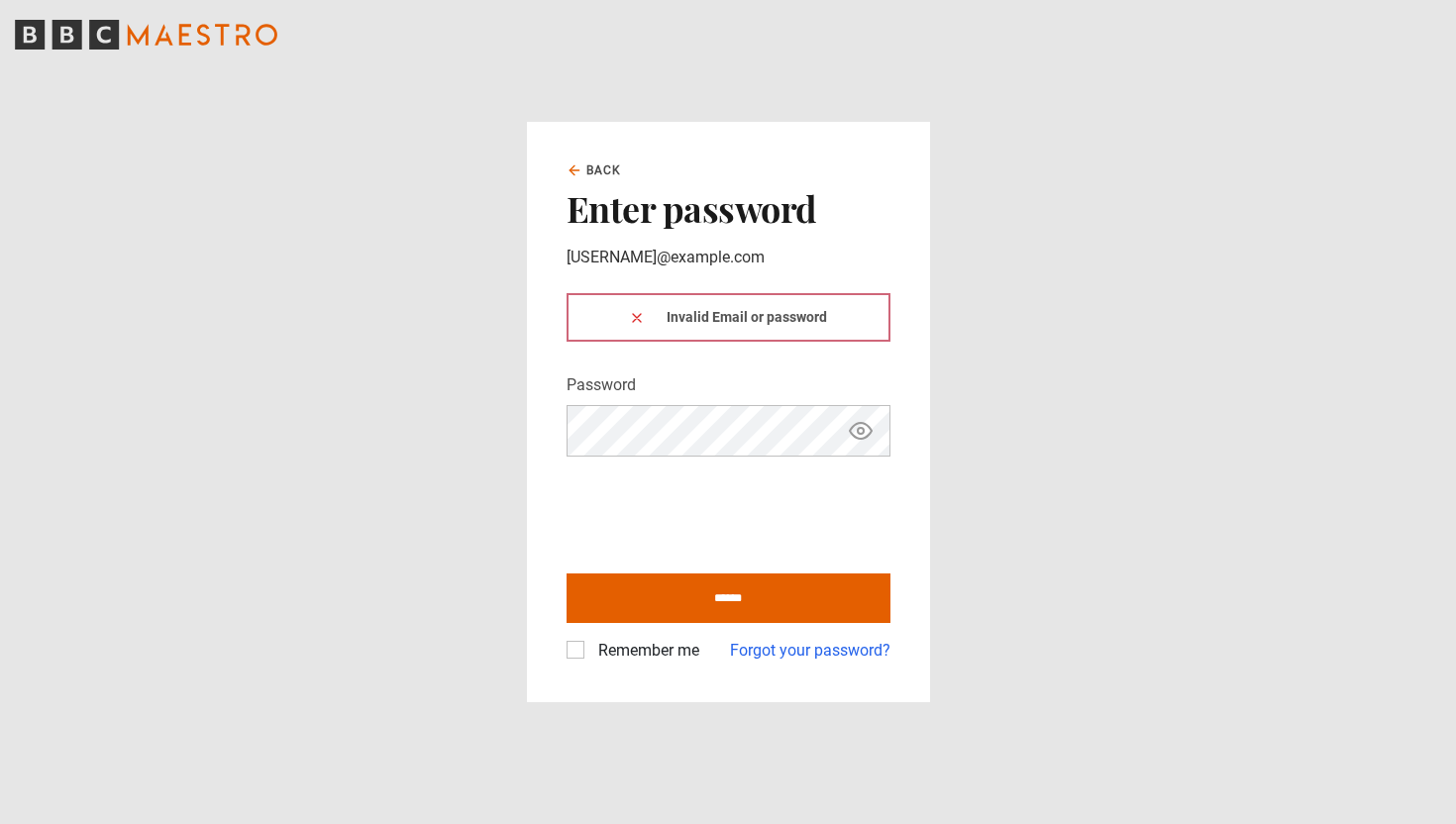 click 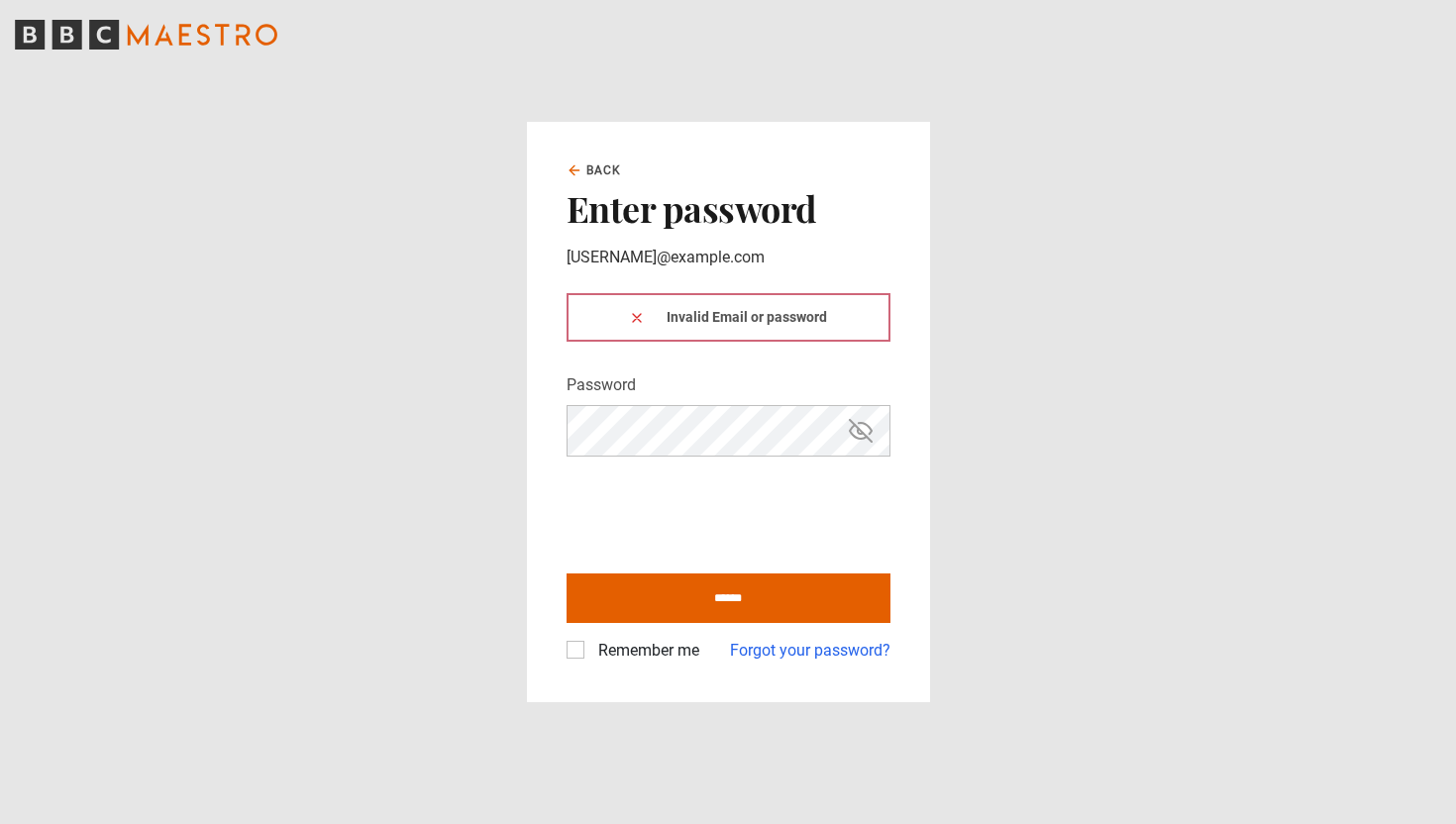 type 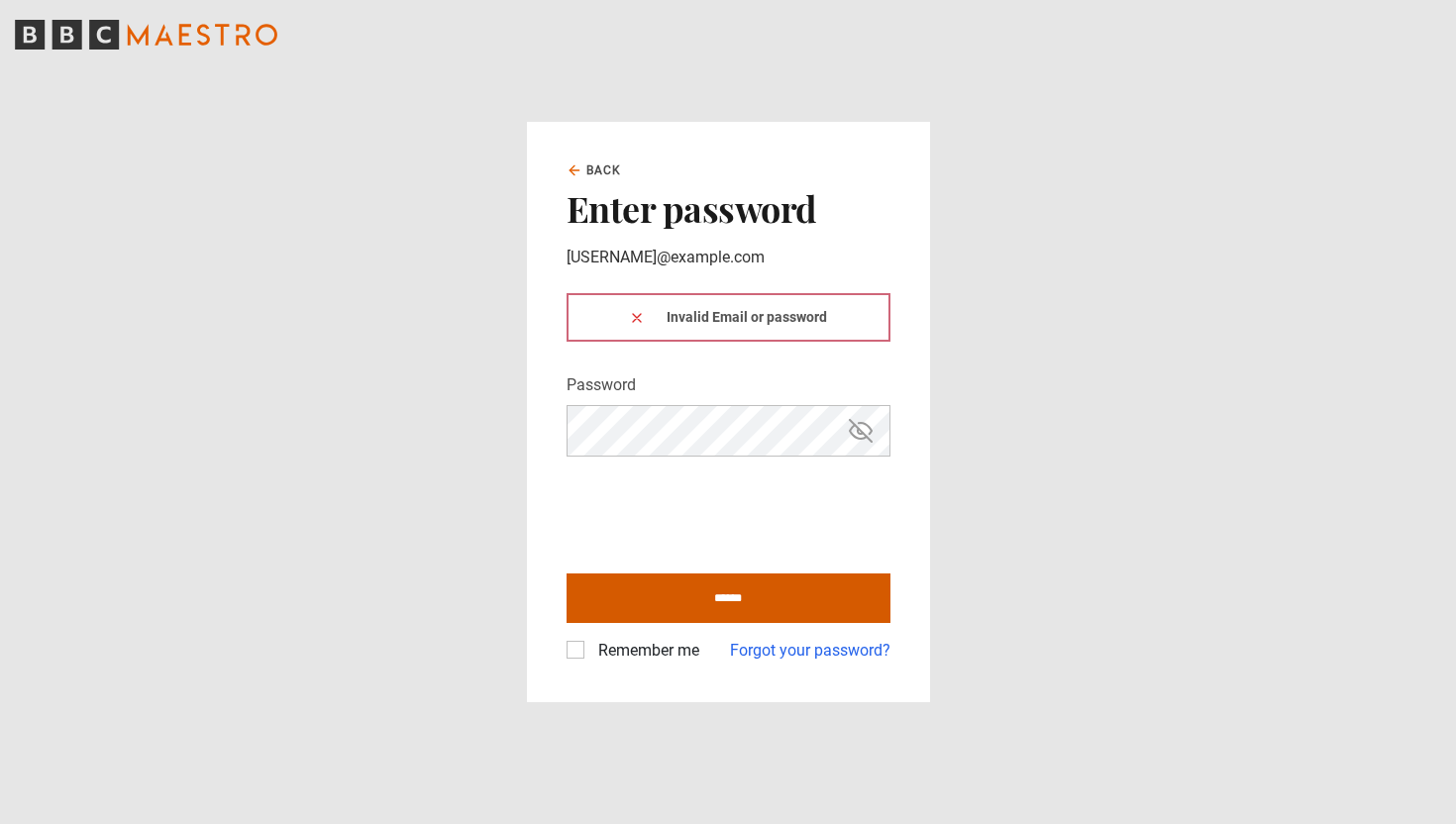 click on "******" at bounding box center [728, 598] 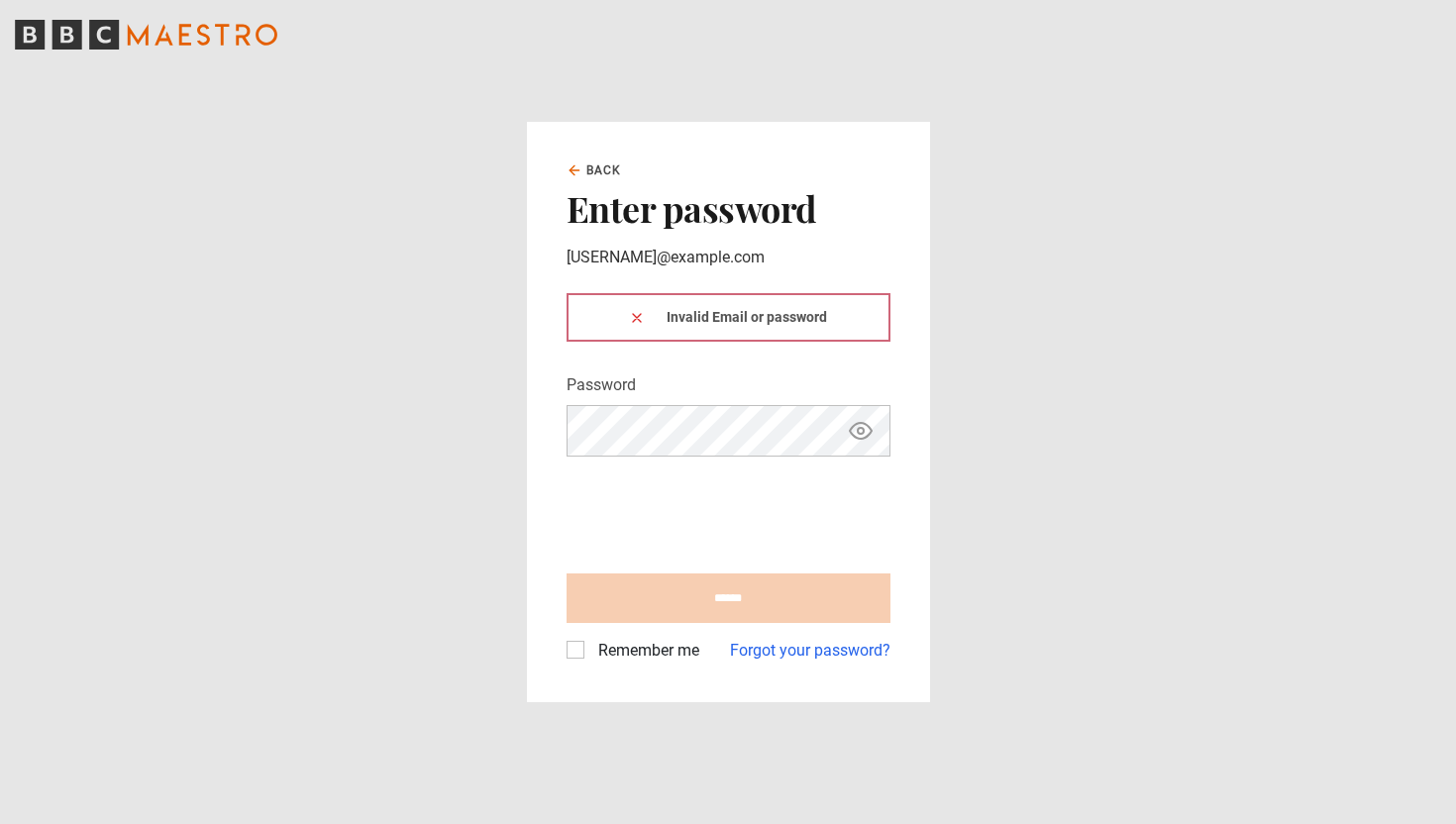 scroll, scrollTop: 0, scrollLeft: 0, axis: both 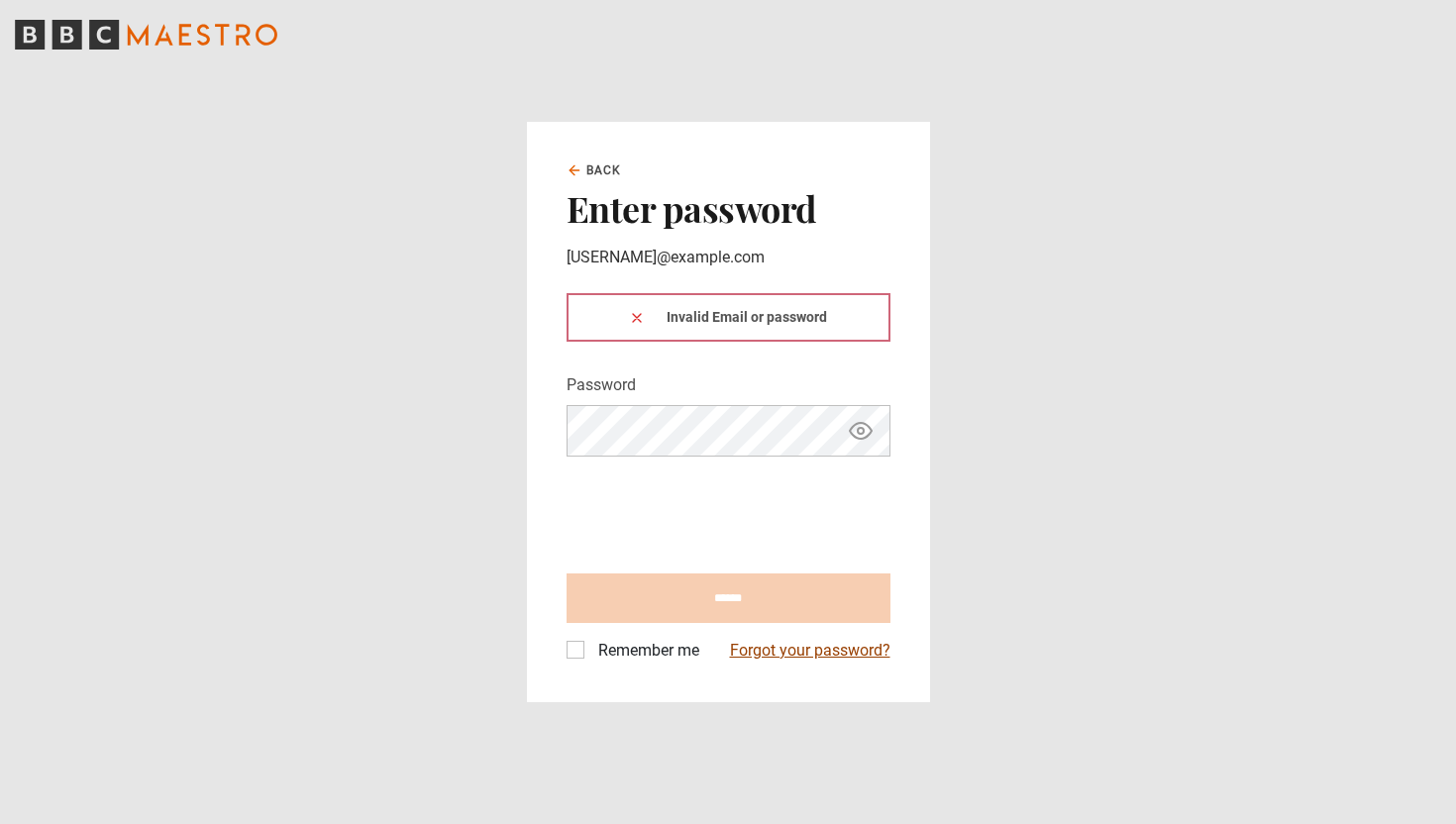 click on "Forgot your password?" at bounding box center [810, 651] 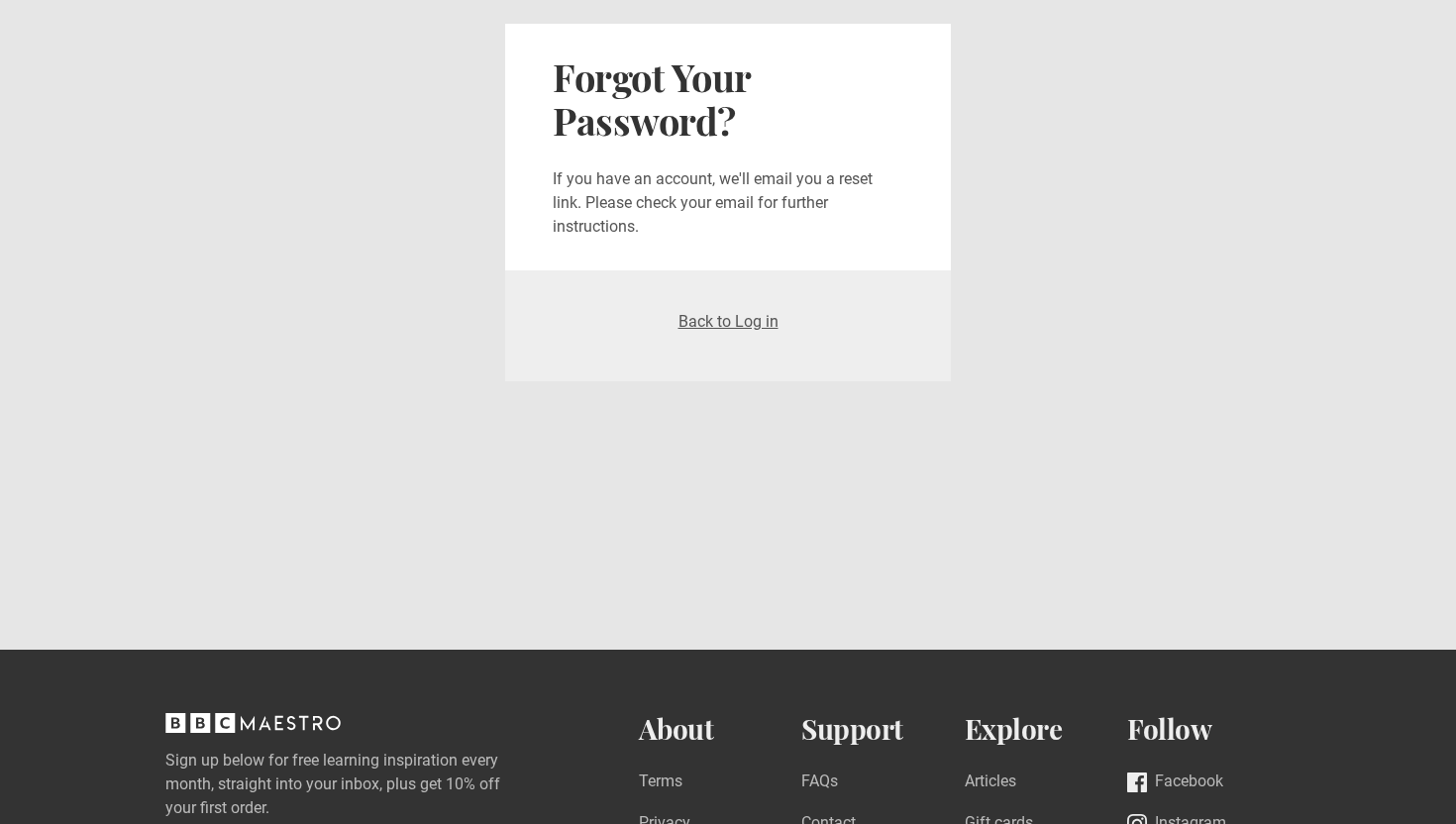 scroll, scrollTop: 0, scrollLeft: 0, axis: both 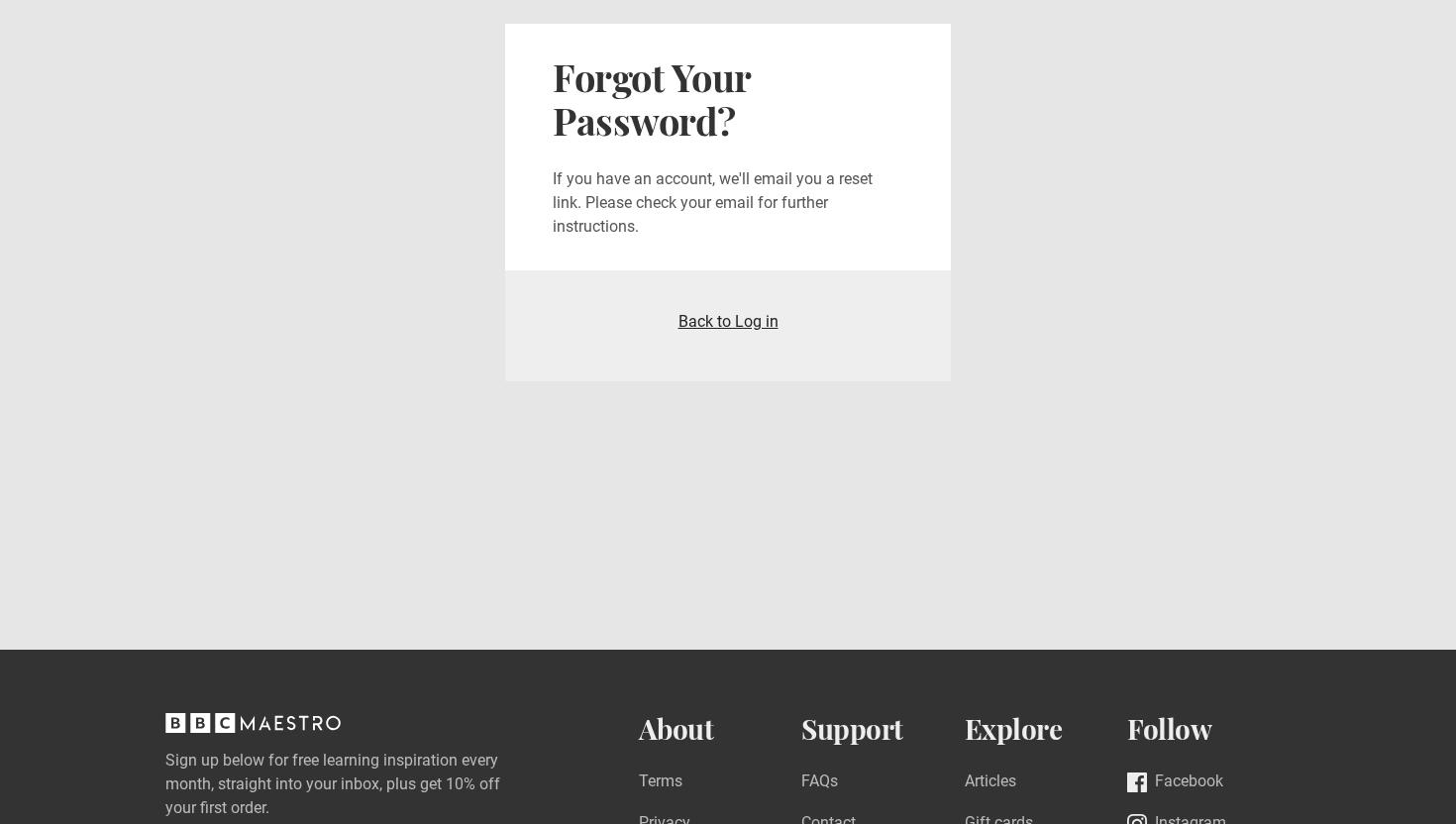 click on "Back to Log in" at bounding box center (728, 321) 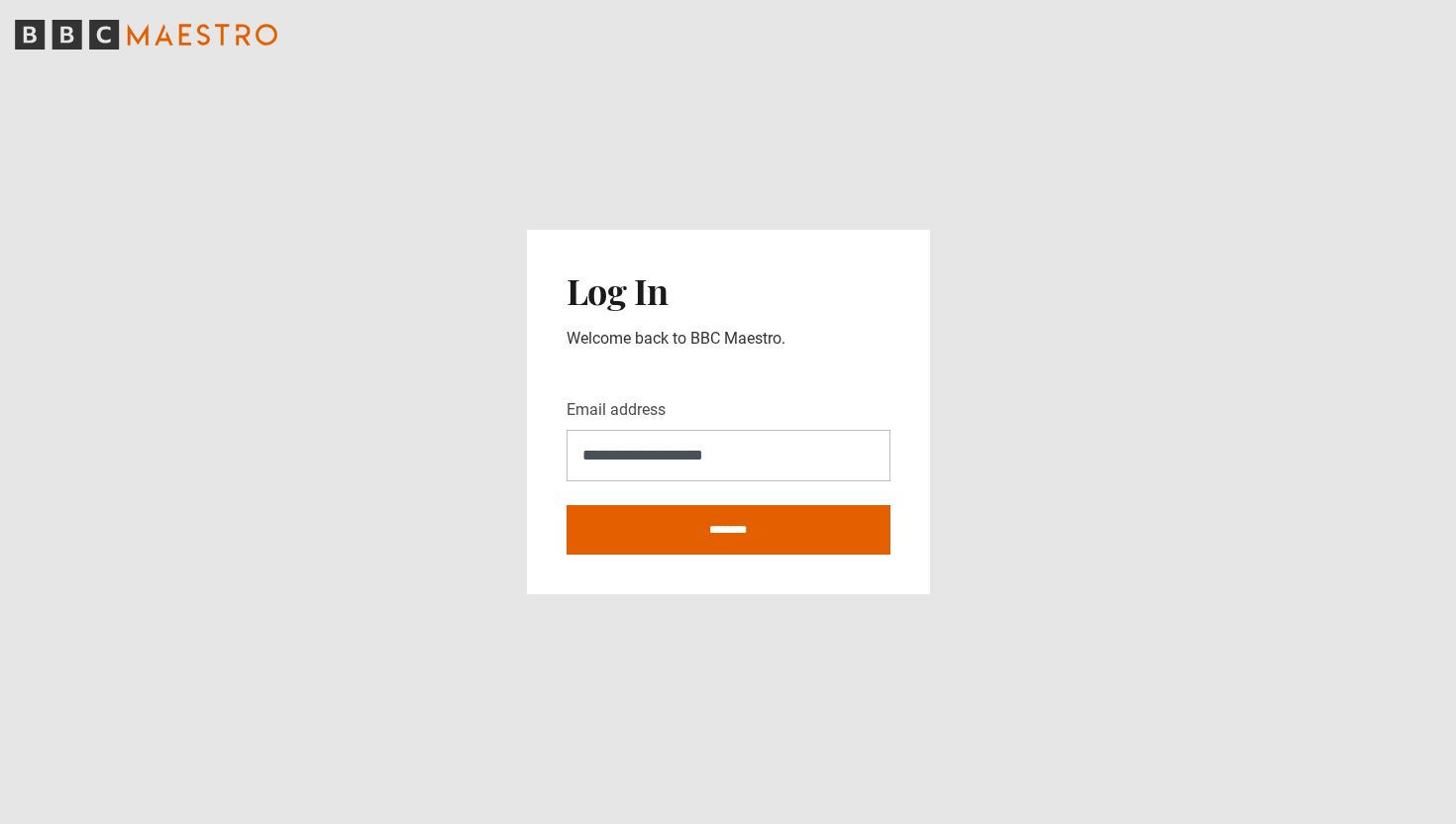 scroll, scrollTop: 0, scrollLeft: 0, axis: both 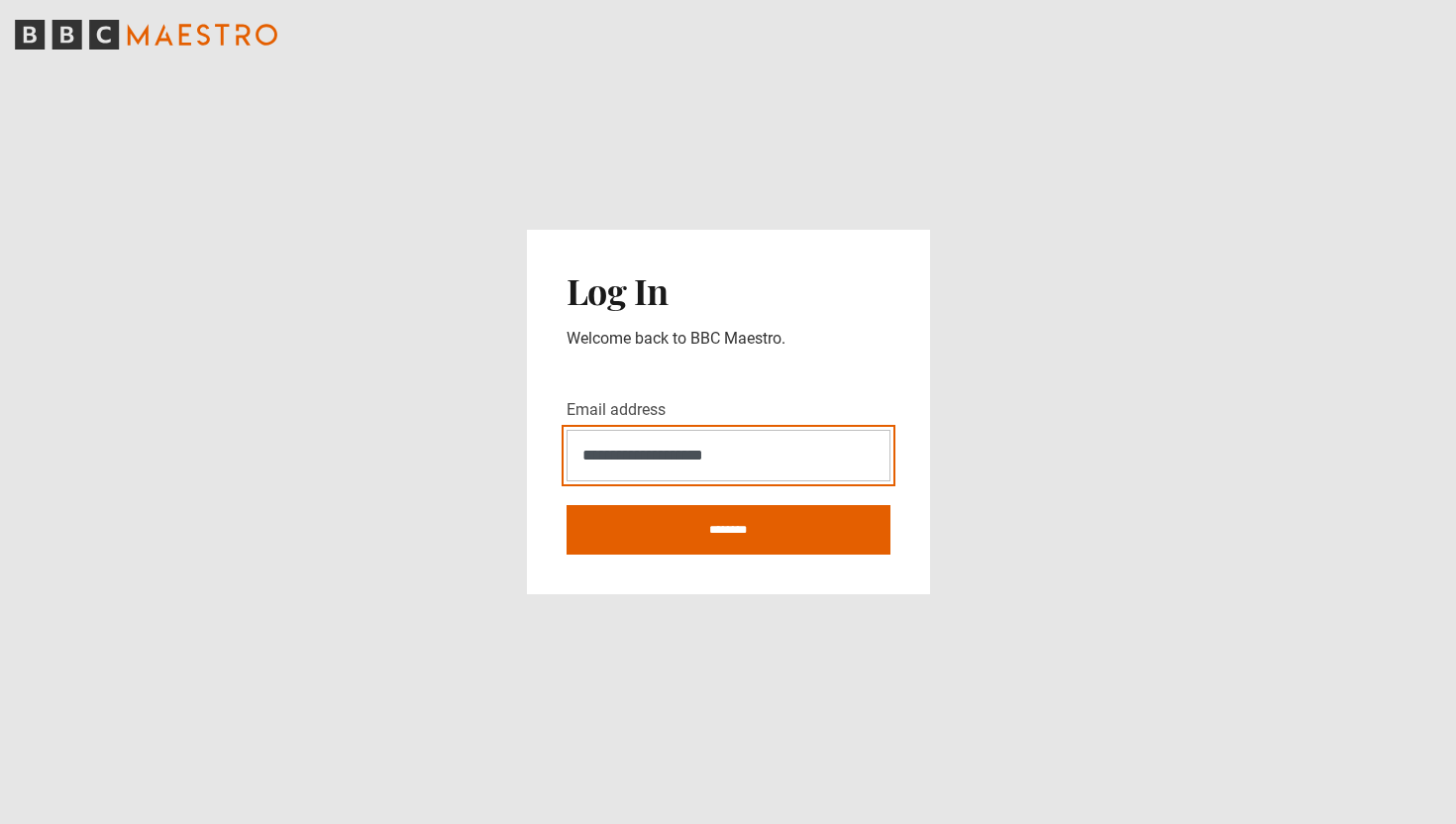 click on "**********" at bounding box center (728, 456) 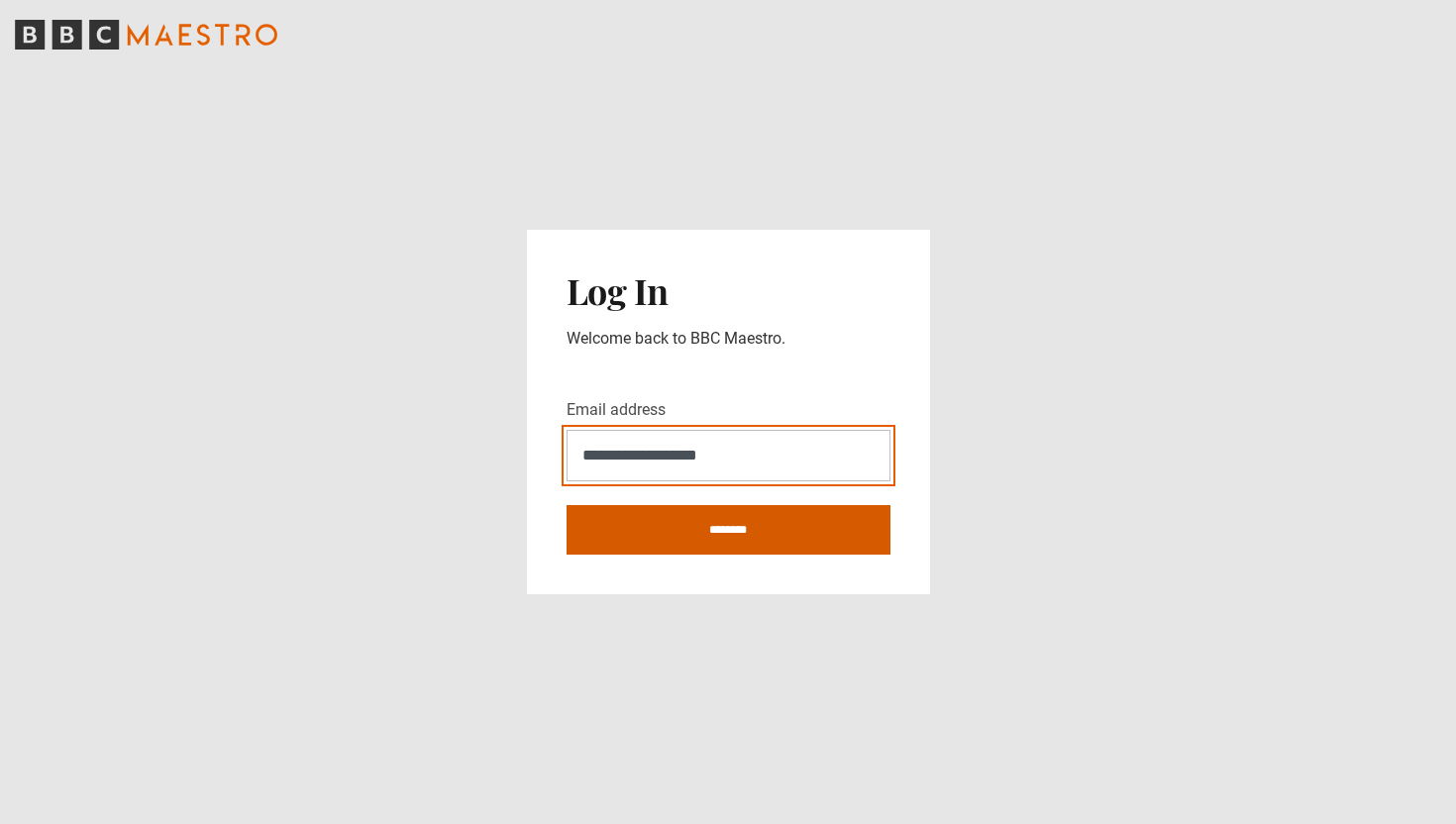 type on "**********" 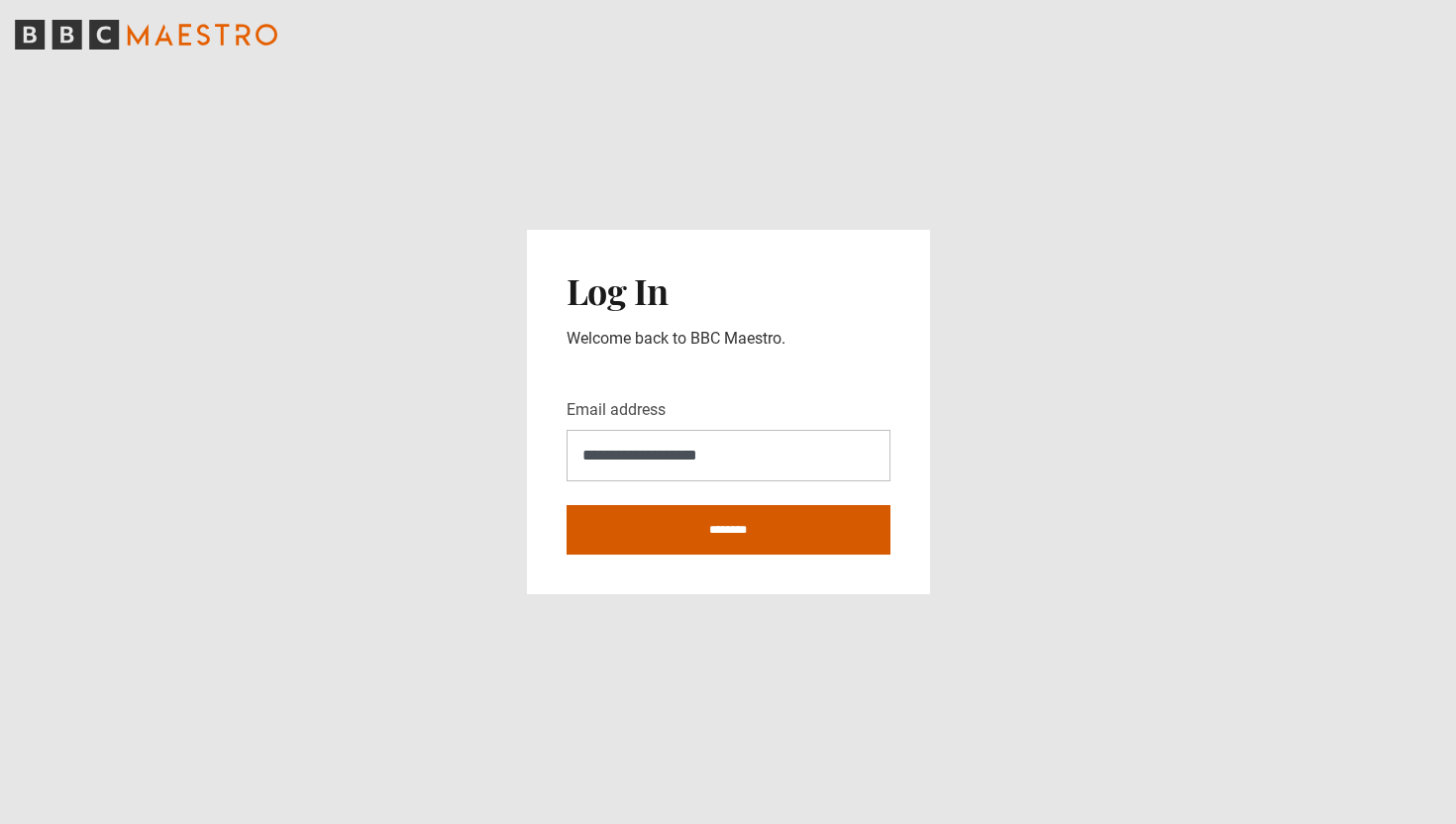 click on "********" at bounding box center [728, 530] 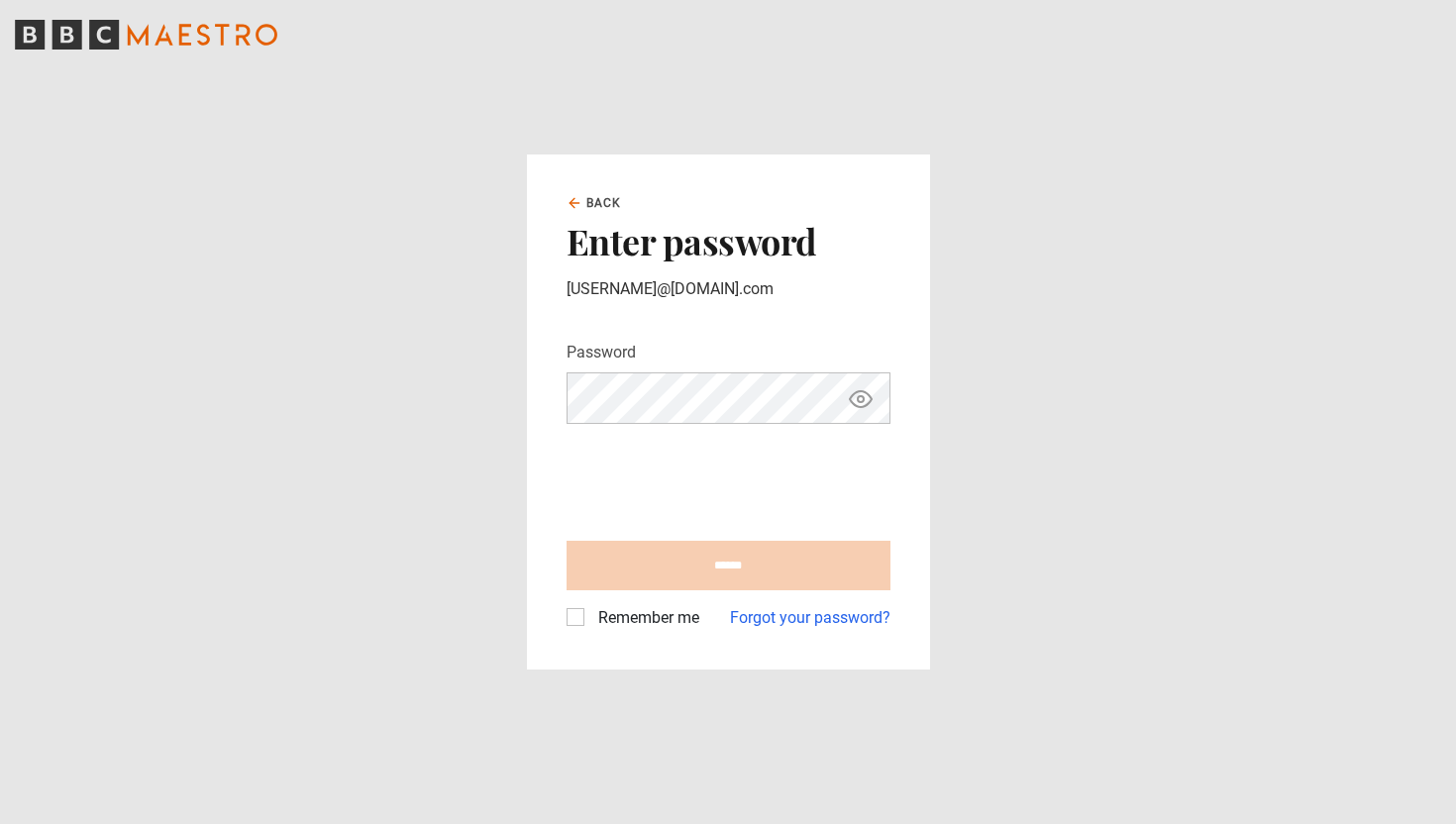 scroll, scrollTop: 0, scrollLeft: 0, axis: both 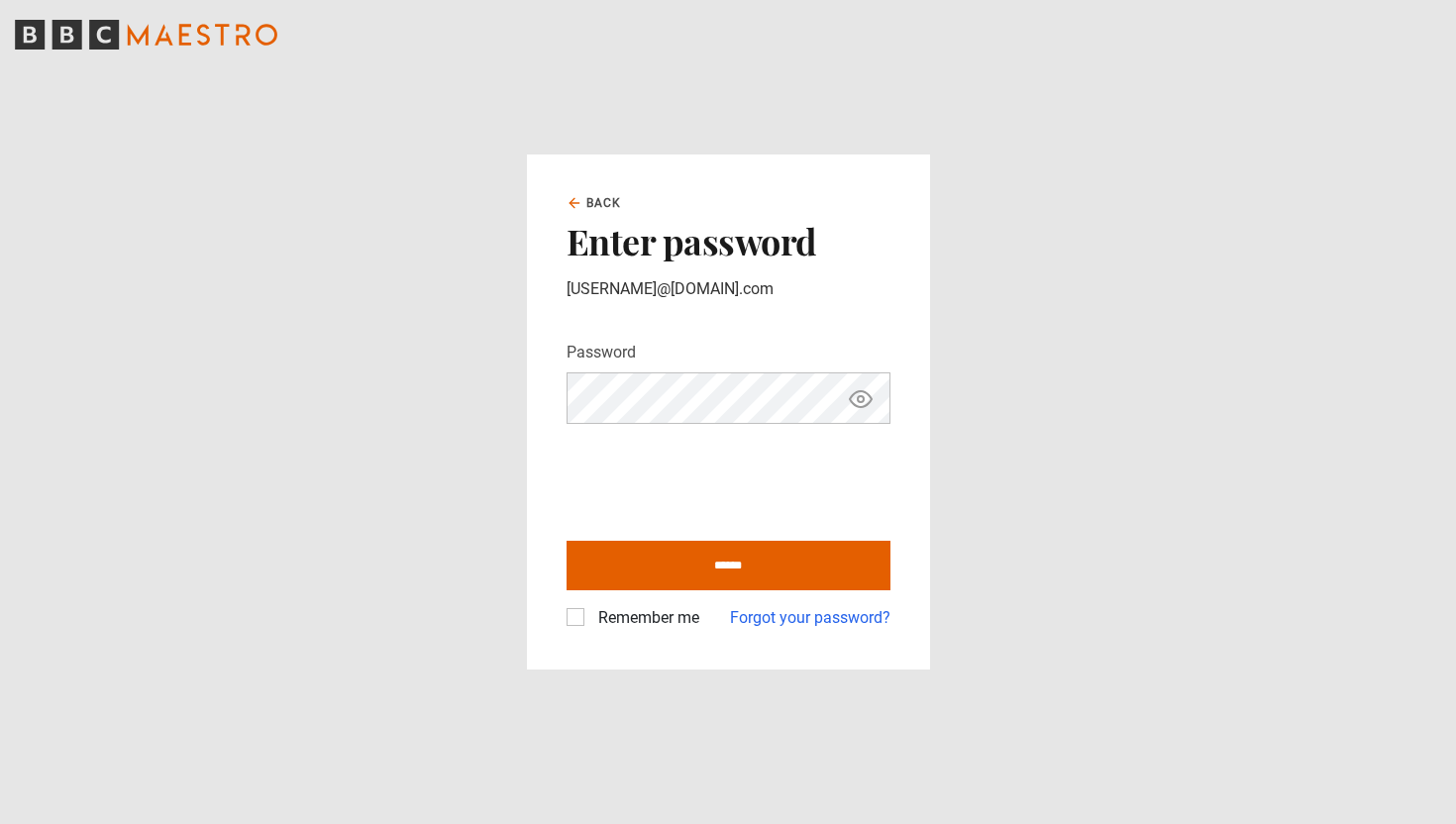 click 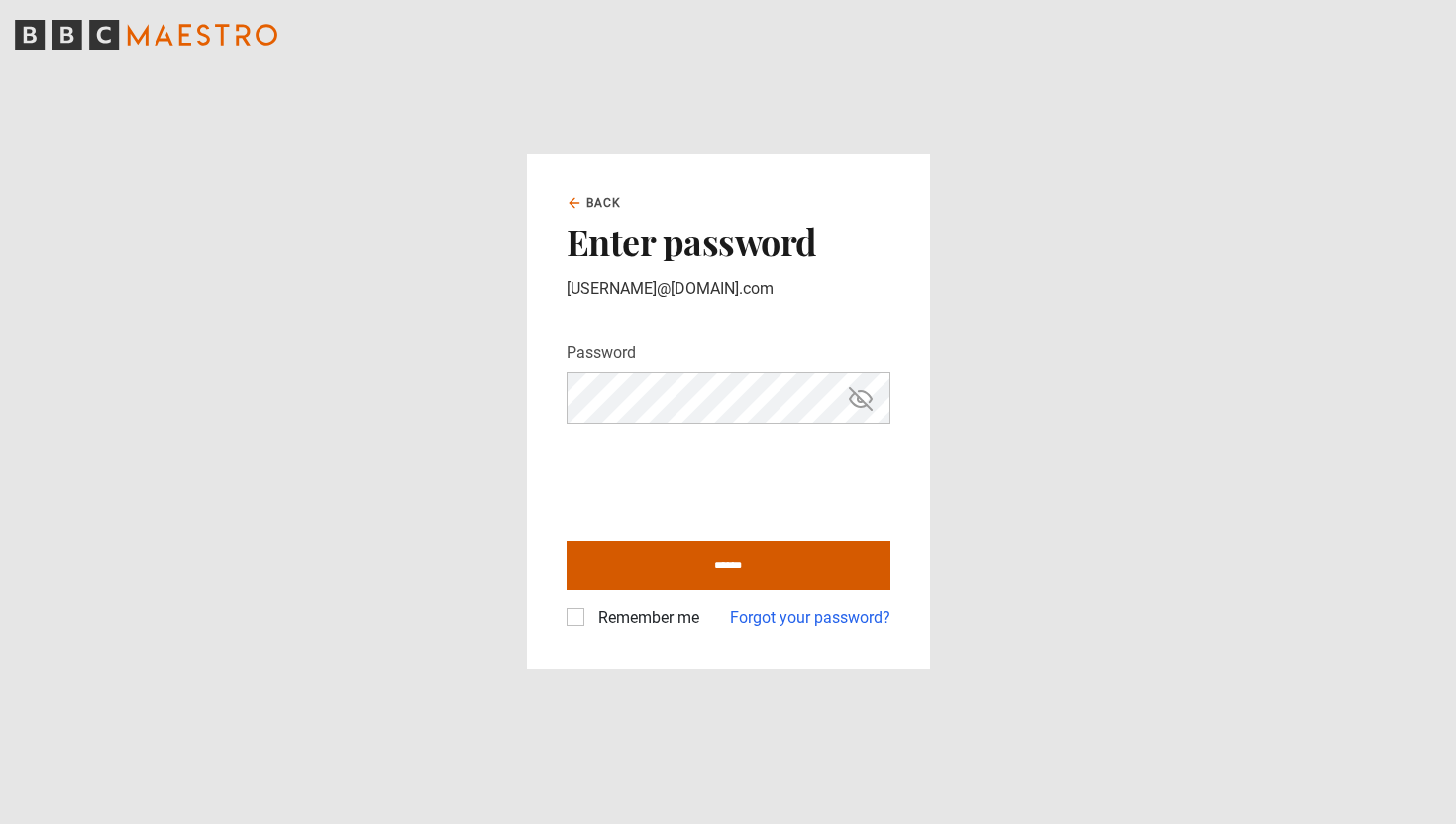 click on "******" at bounding box center [728, 566] 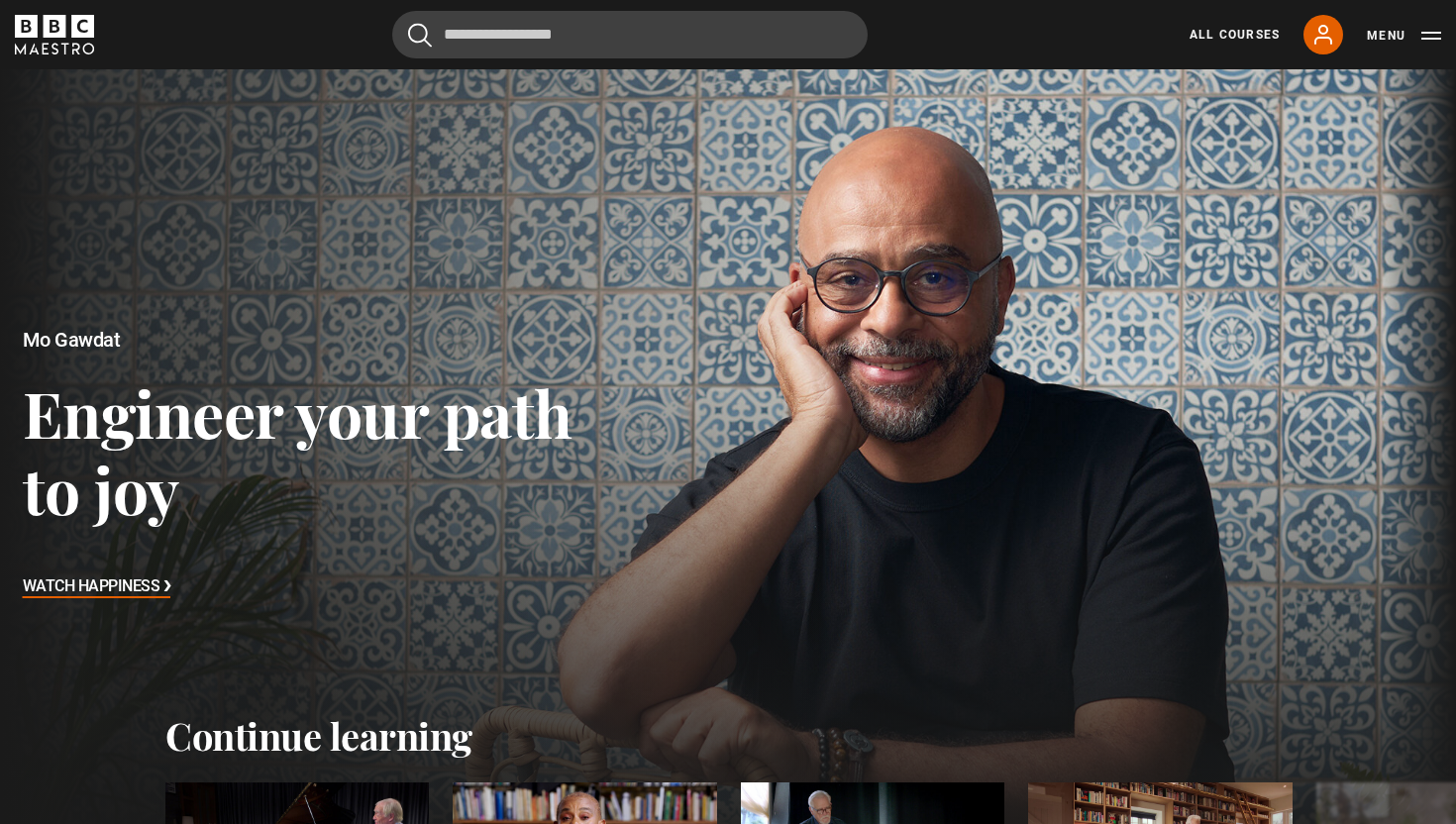 scroll, scrollTop: 0, scrollLeft: 0, axis: both 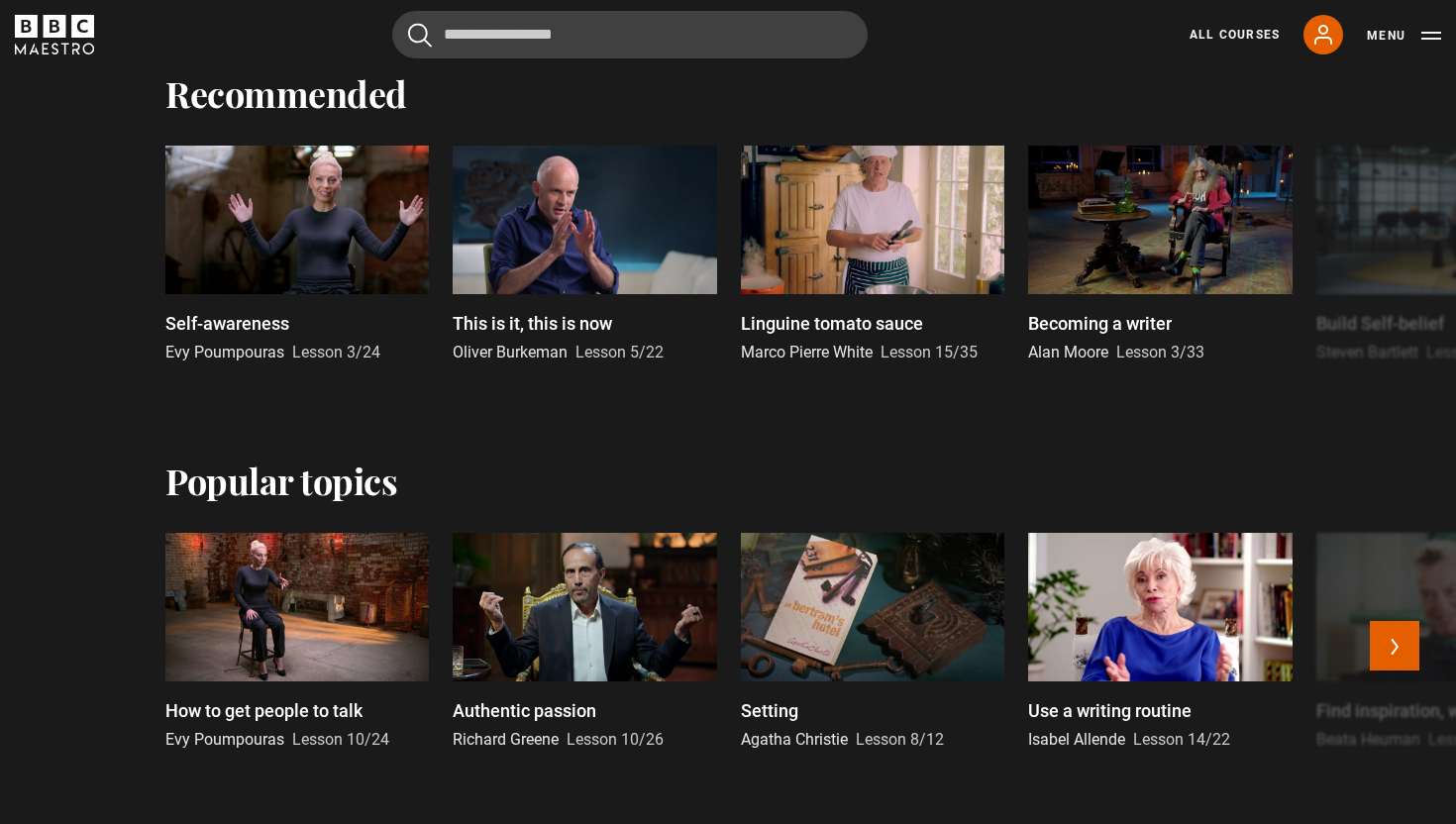 click on "Use a writing routine" at bounding box center (1109, 710) 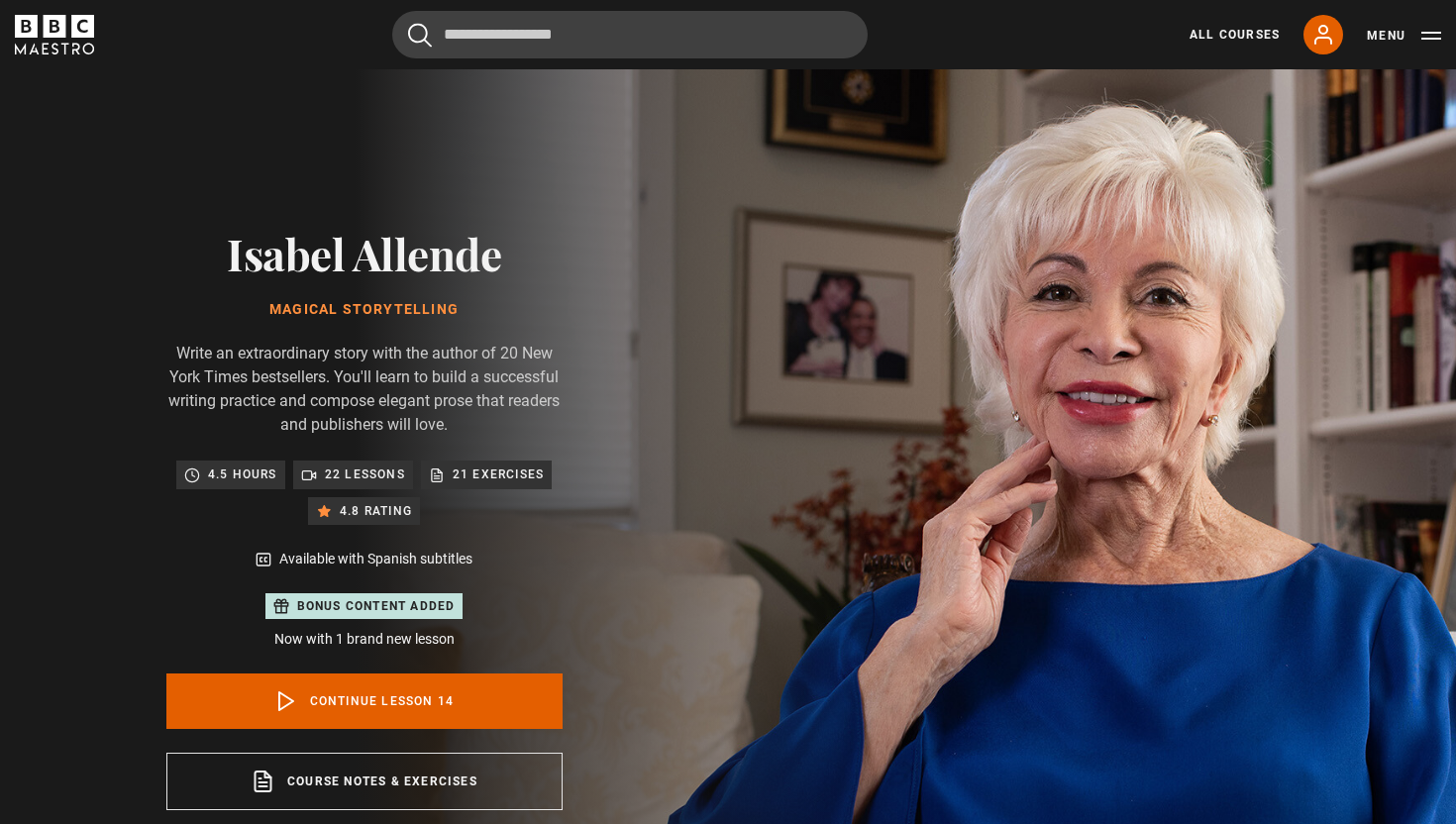 scroll, scrollTop: 968, scrollLeft: 0, axis: vertical 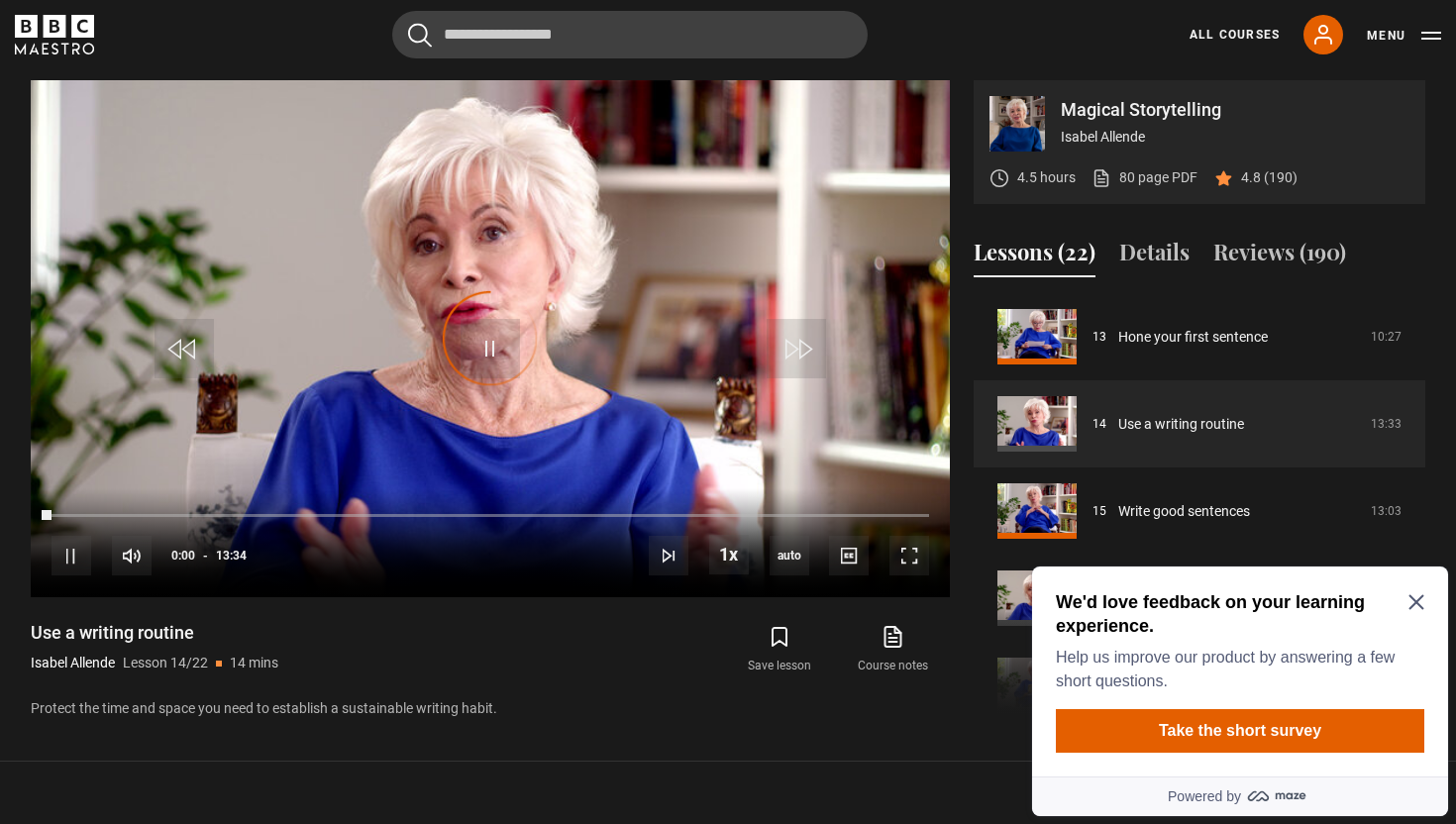 click 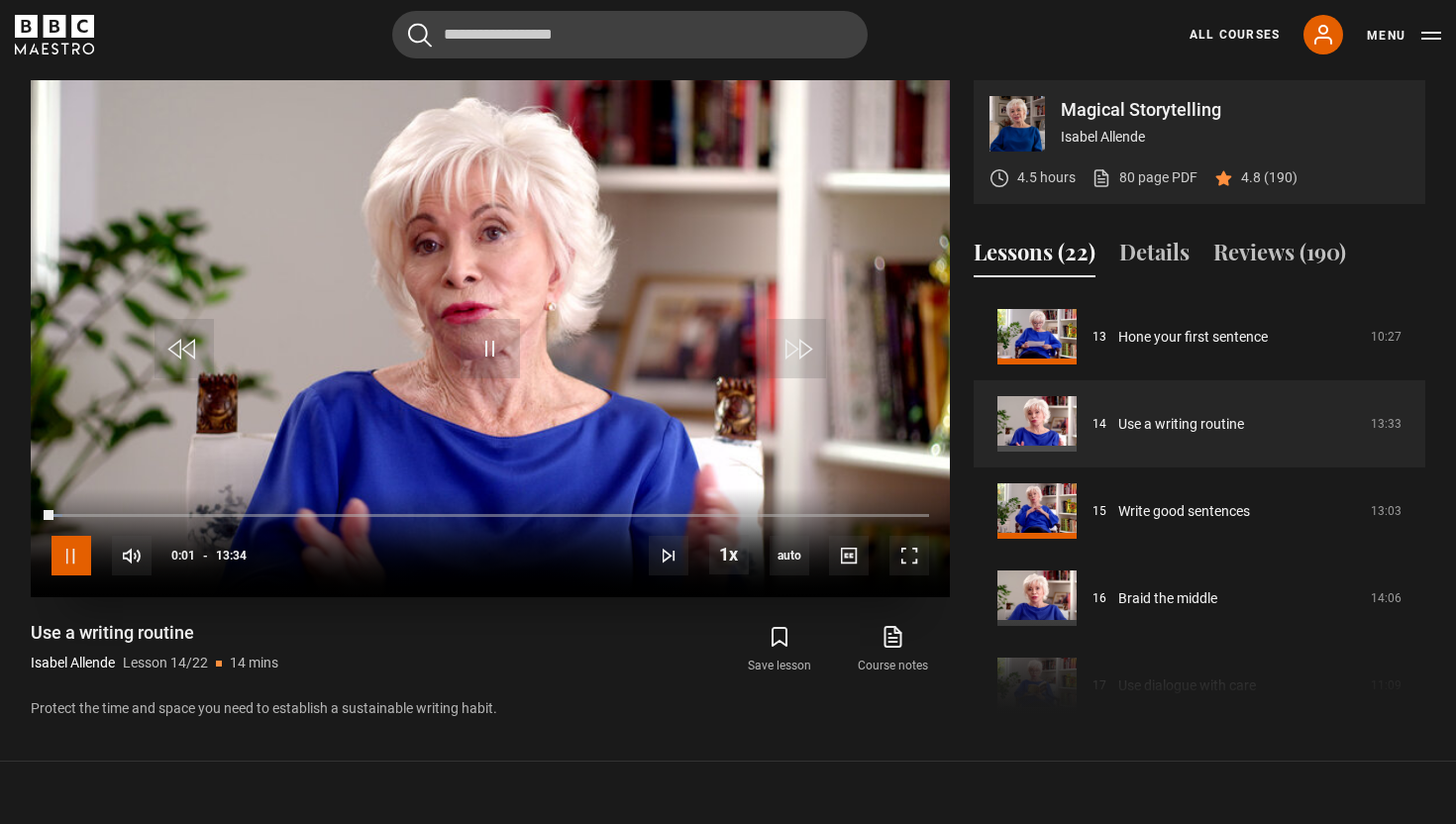 click at bounding box center [71, 556] 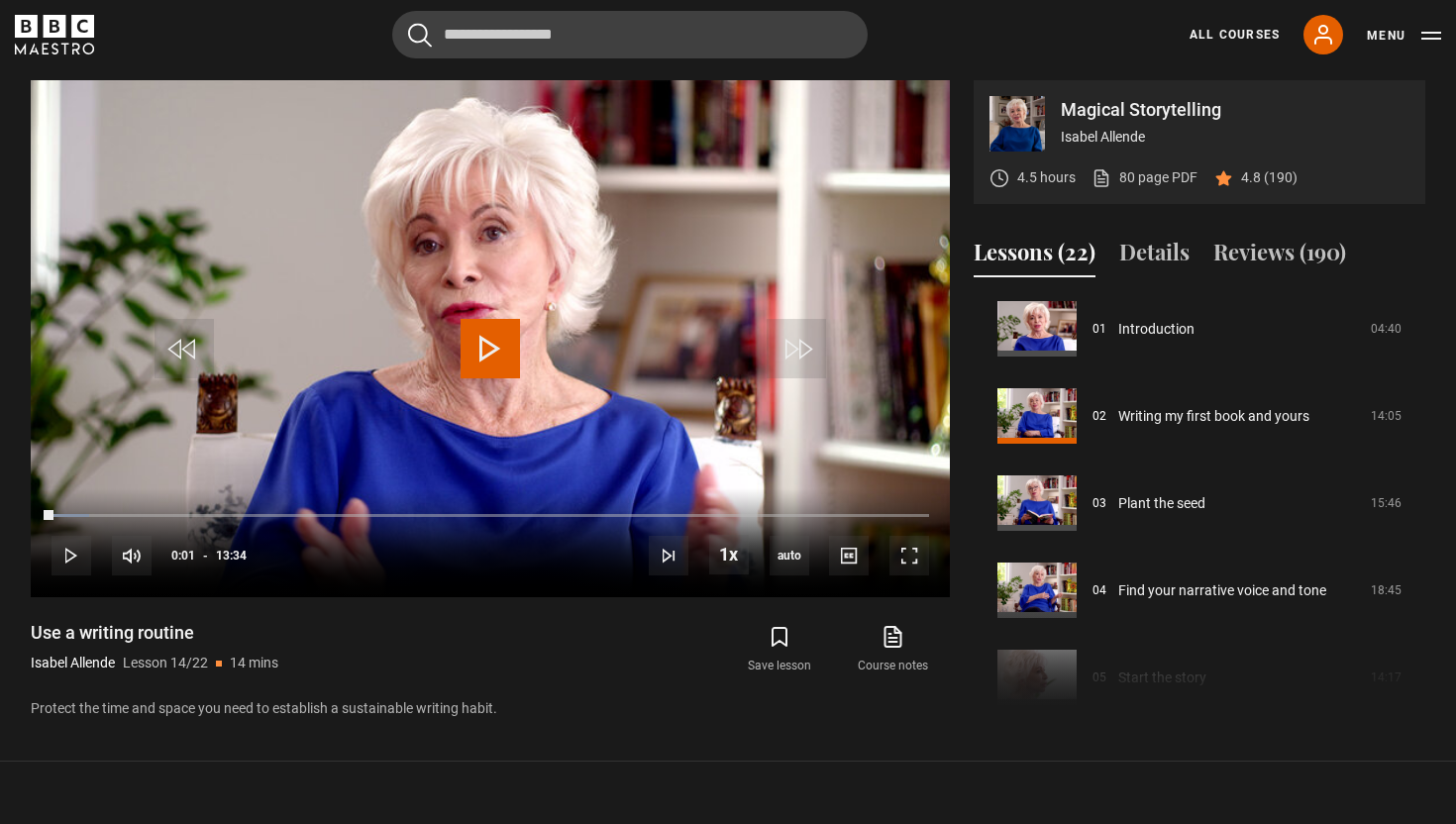 scroll, scrollTop: 36, scrollLeft: 0, axis: vertical 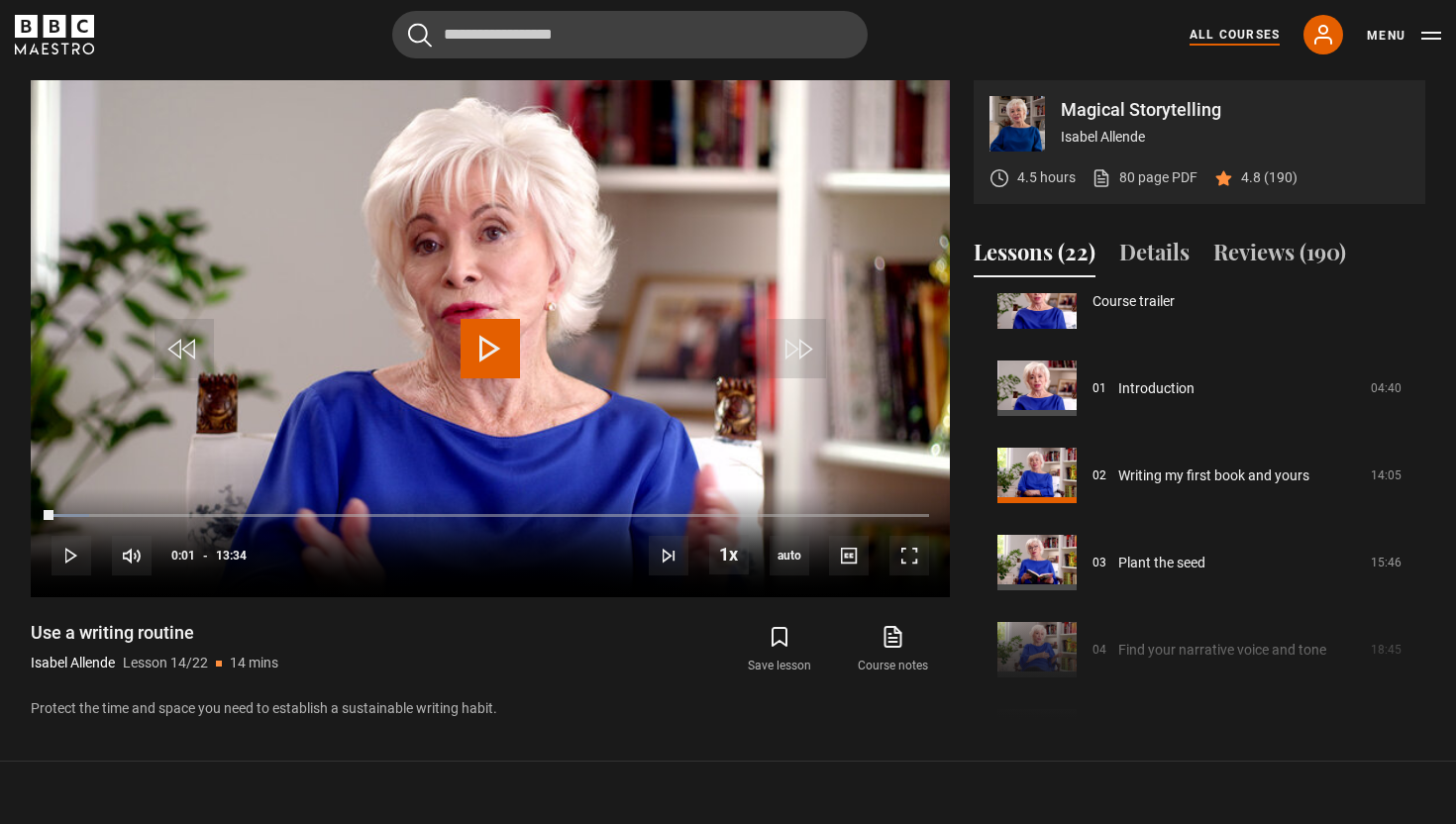 click on "All Courses" at bounding box center (1234, 35) 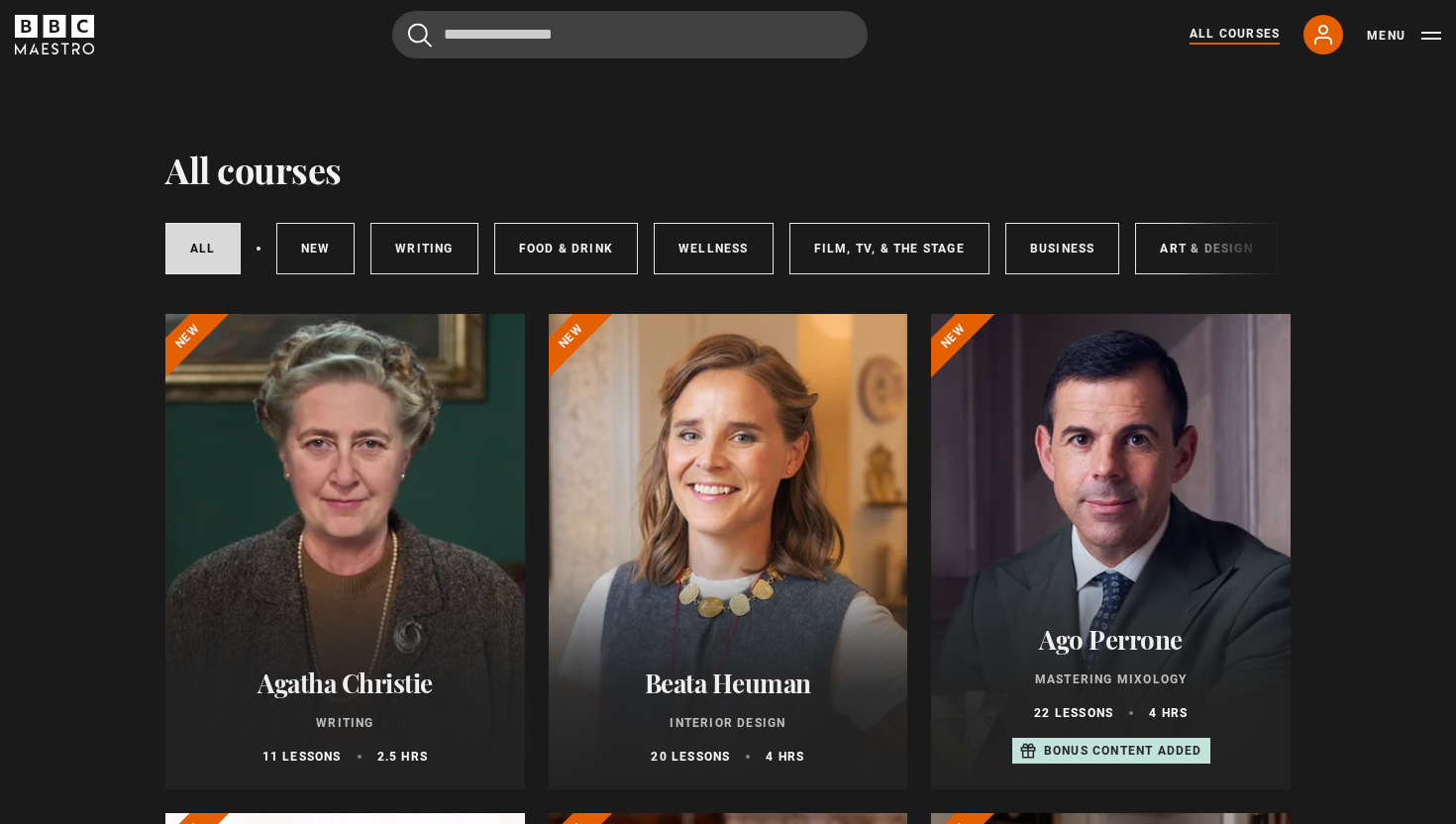 scroll, scrollTop: 0, scrollLeft: 0, axis: both 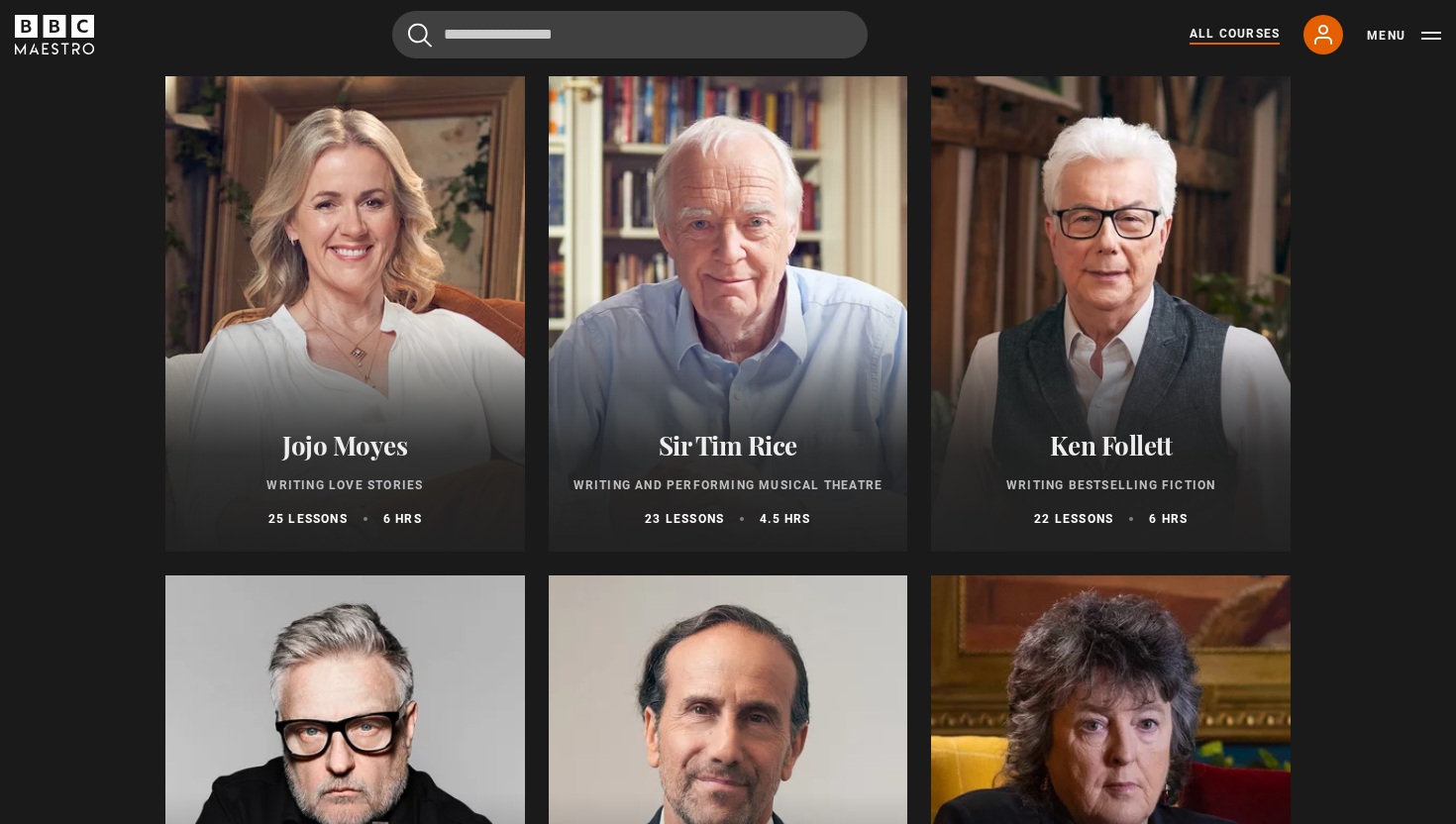 click at bounding box center (345, 314) 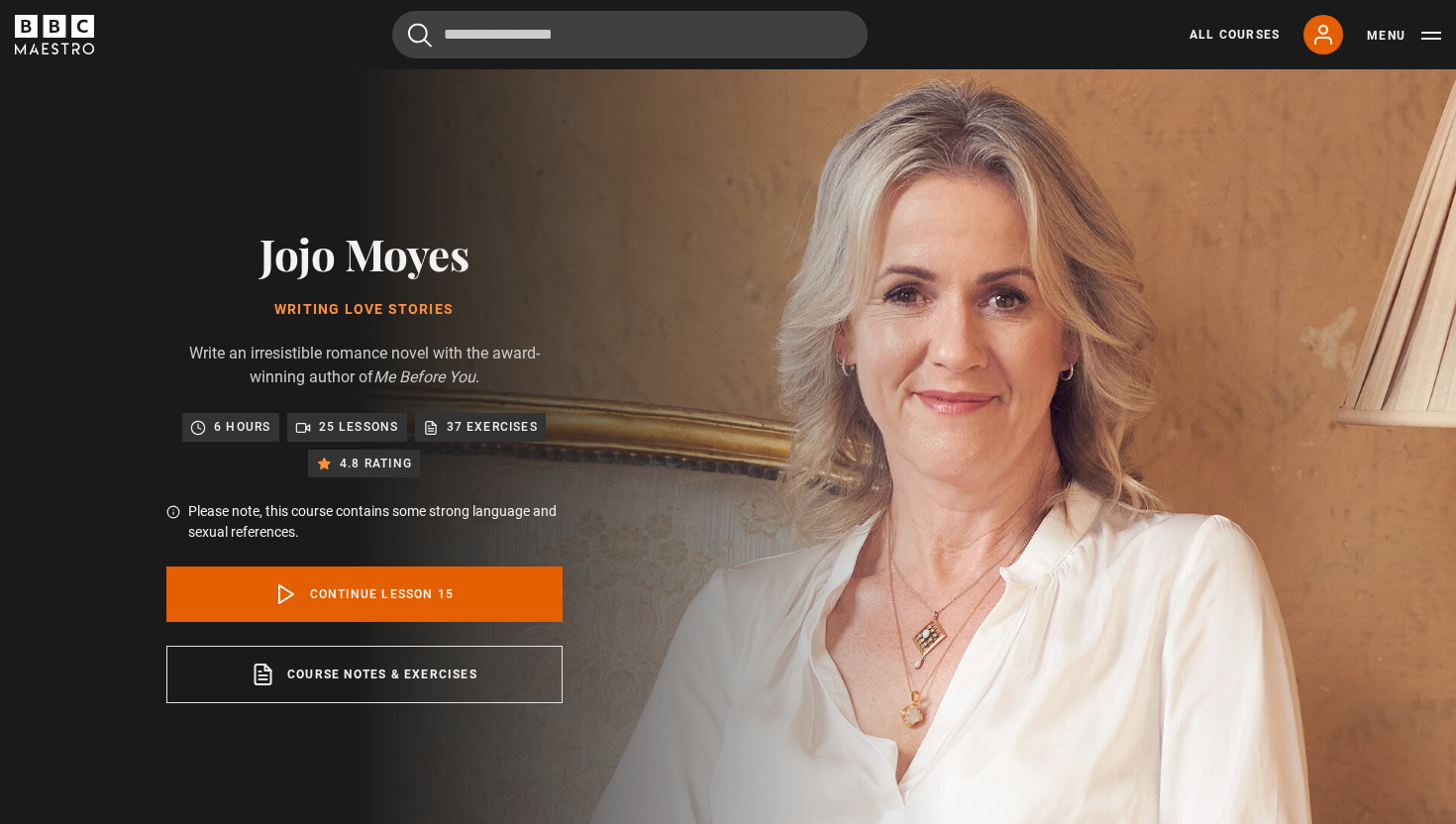 scroll, scrollTop: 862, scrollLeft: 0, axis: vertical 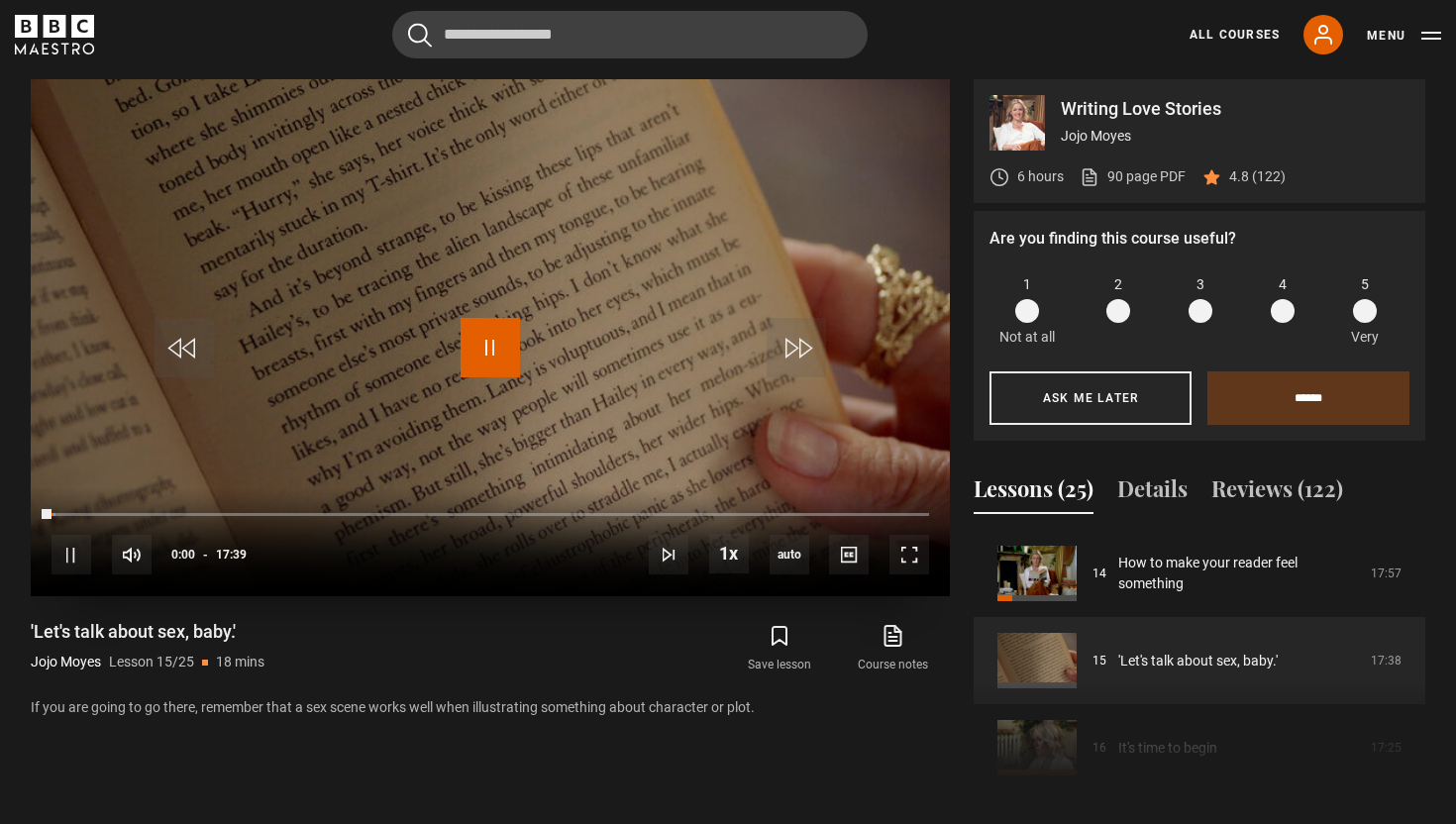 click at bounding box center [490, 348] 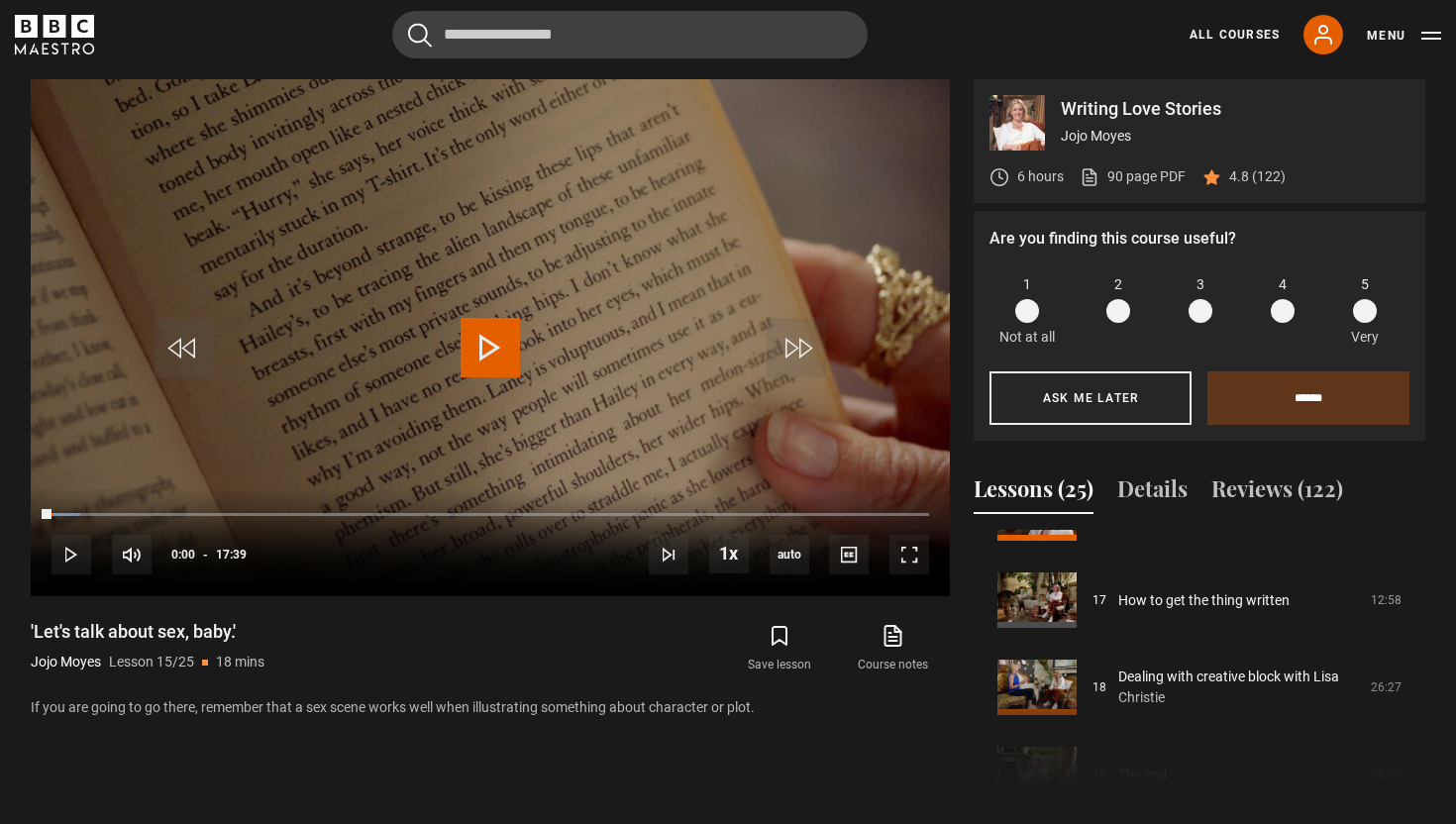scroll, scrollTop: 1453, scrollLeft: 0, axis: vertical 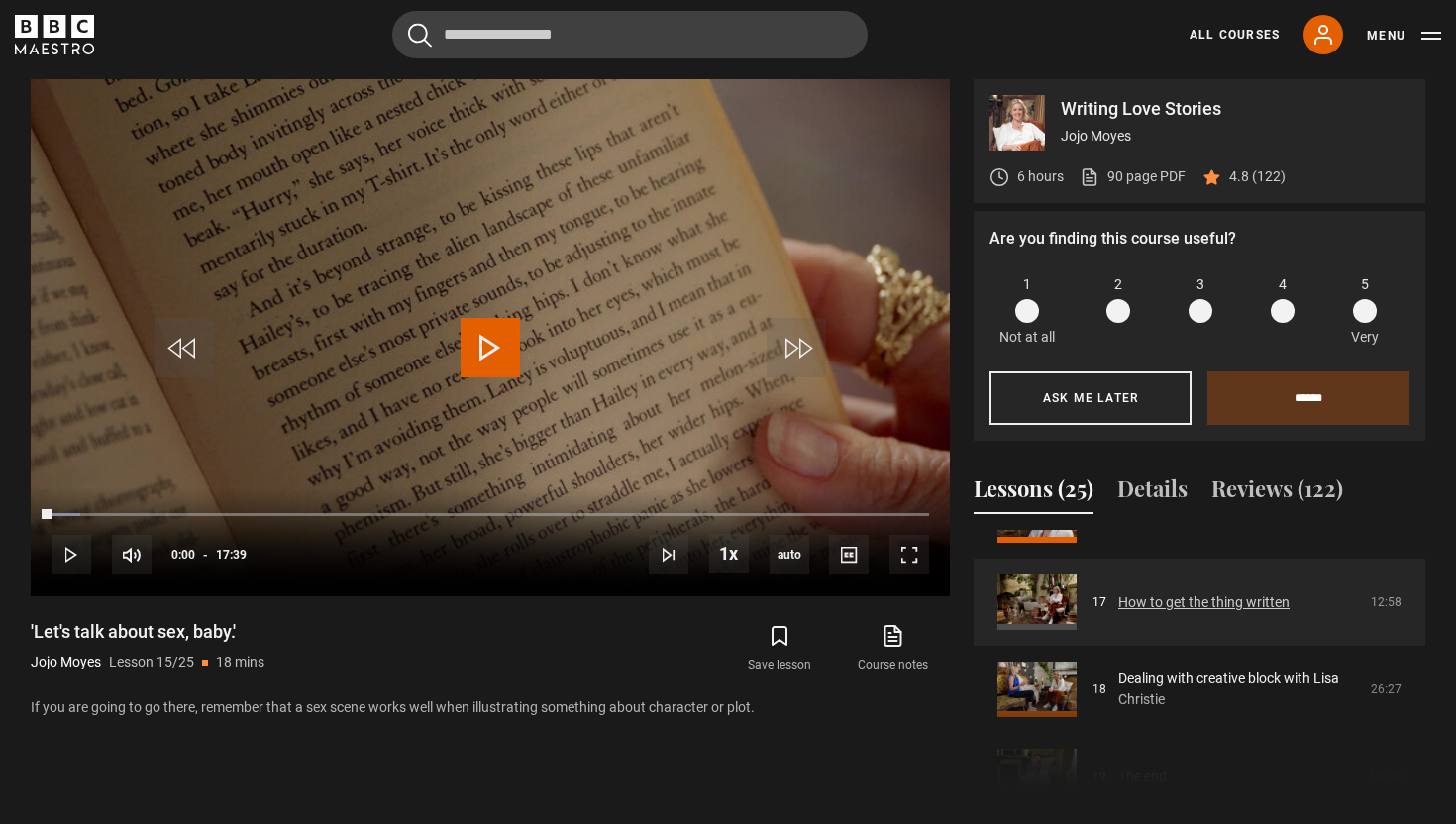 click on "How to get the thing written" at bounding box center [1203, 602] 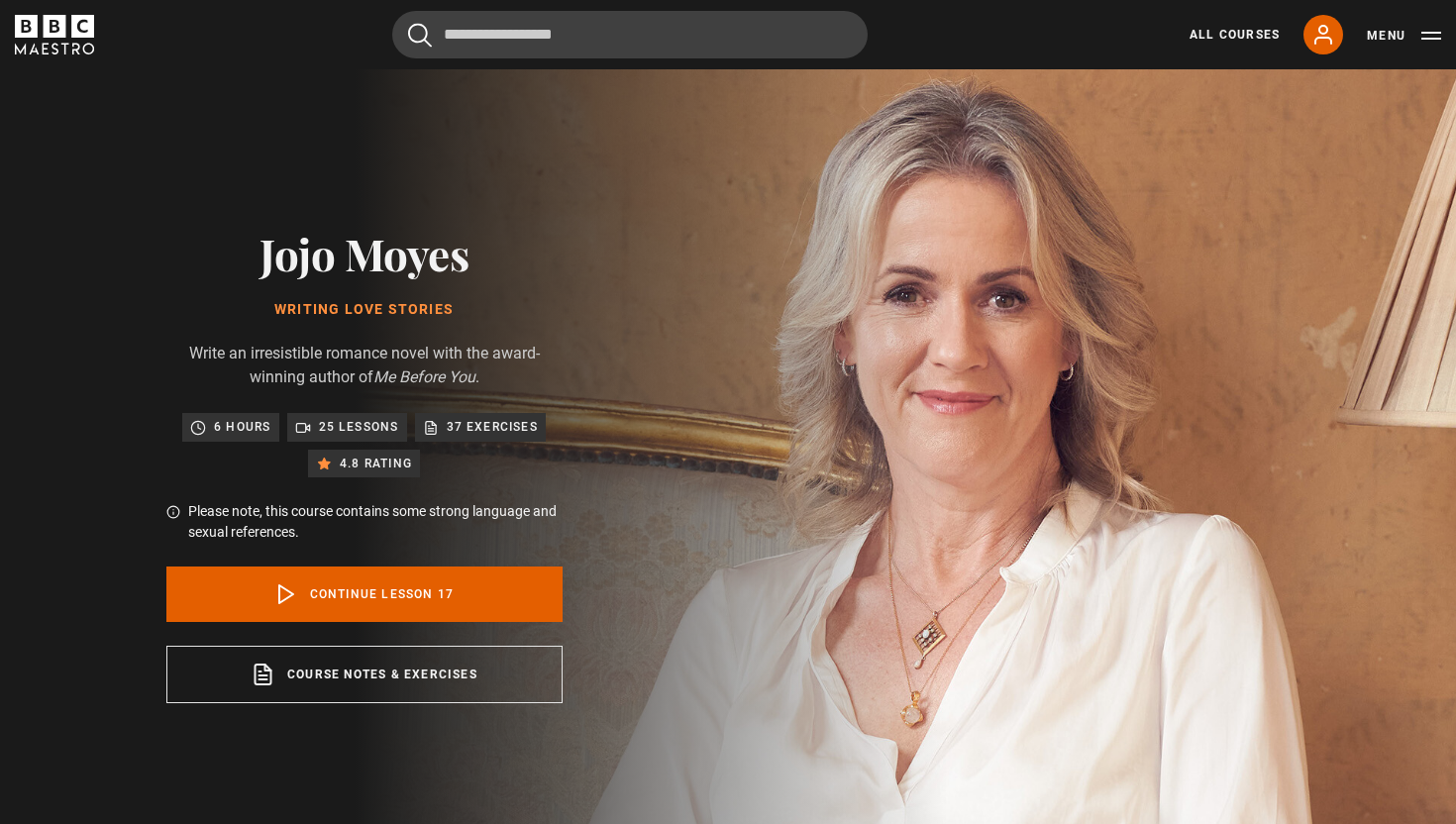 scroll, scrollTop: 862, scrollLeft: 0, axis: vertical 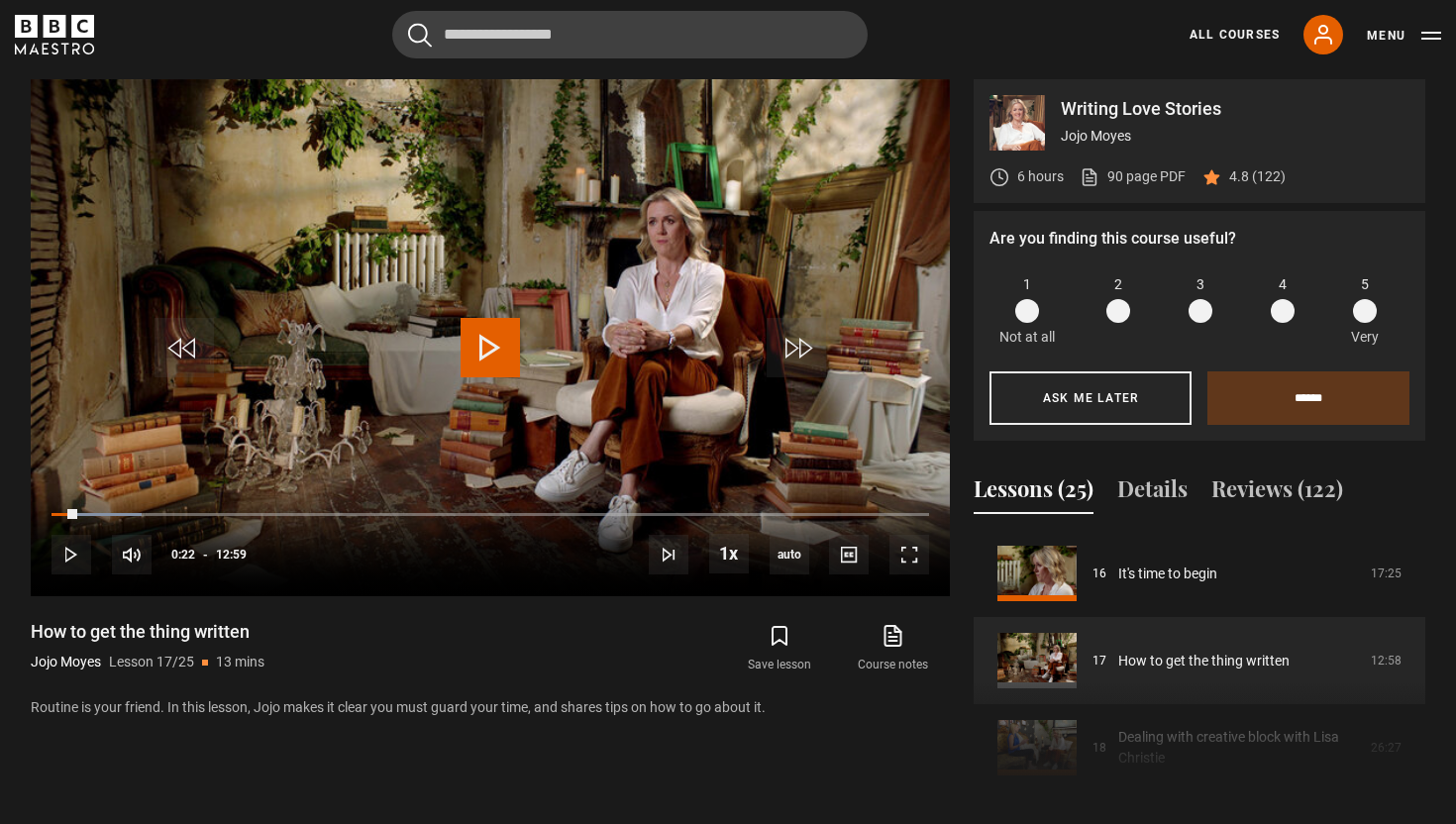 click at bounding box center [490, 348] 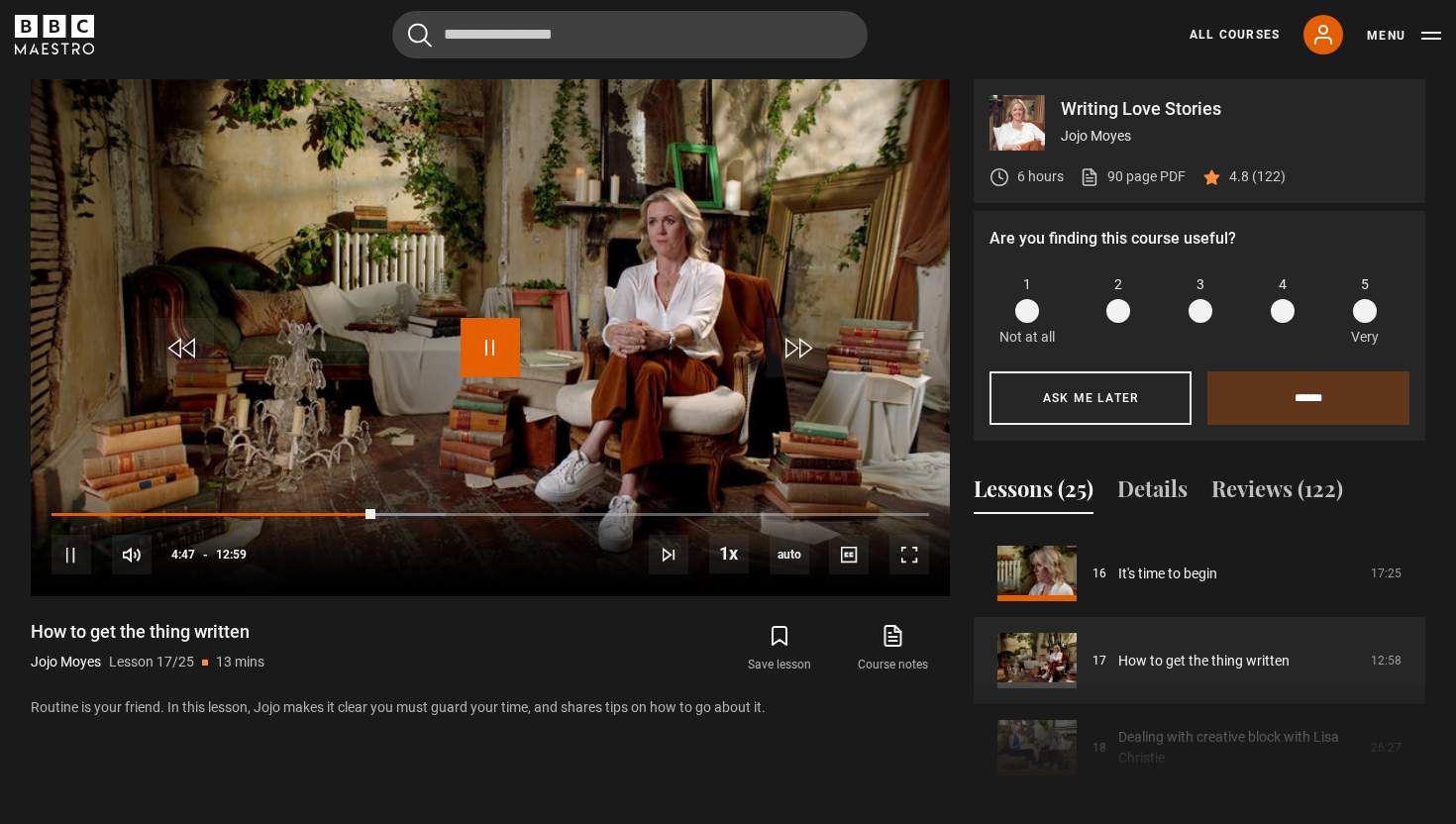 click at bounding box center (490, 348) 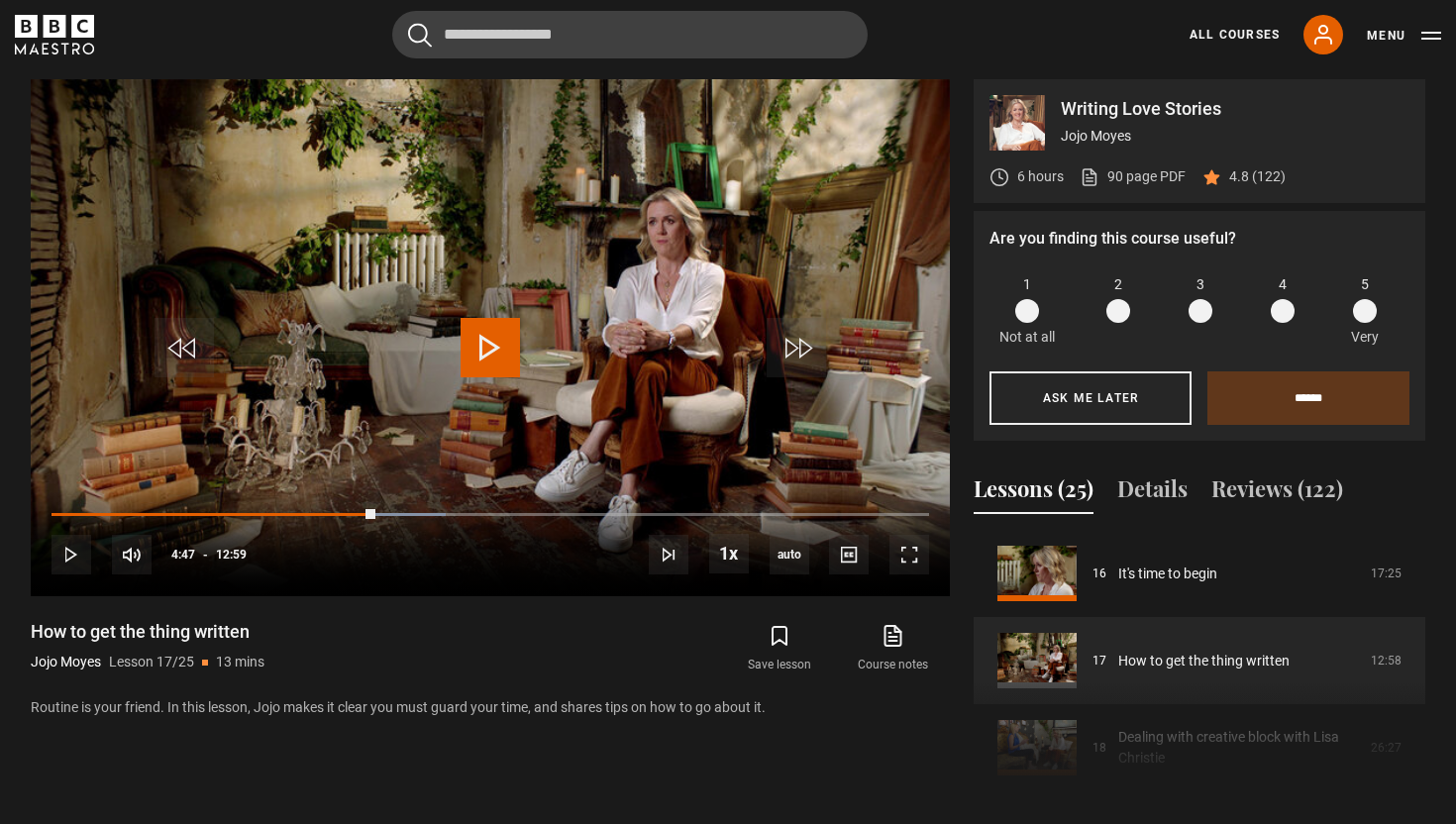 click at bounding box center (490, 348) 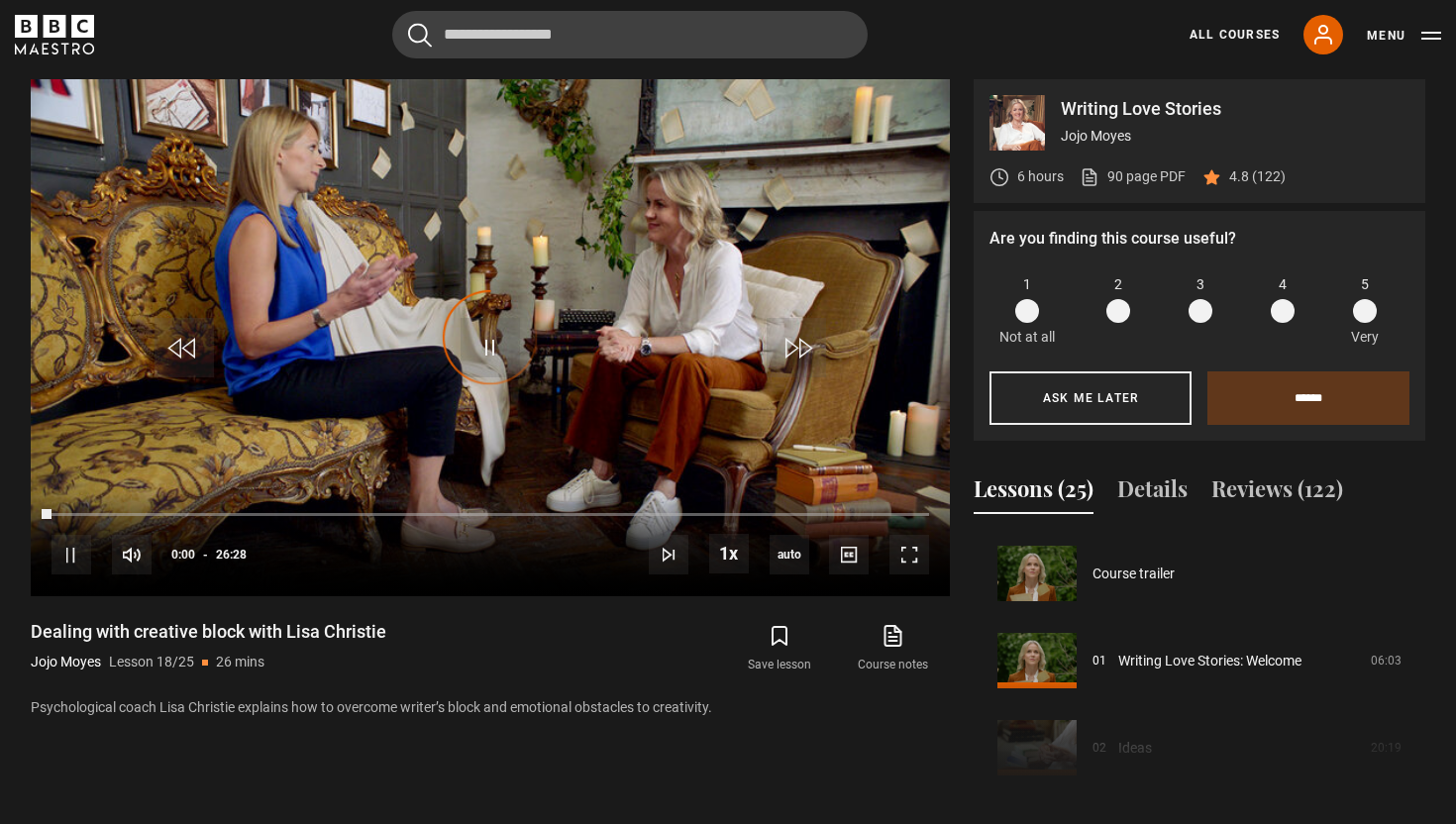 scroll, scrollTop: 906, scrollLeft: 0, axis: vertical 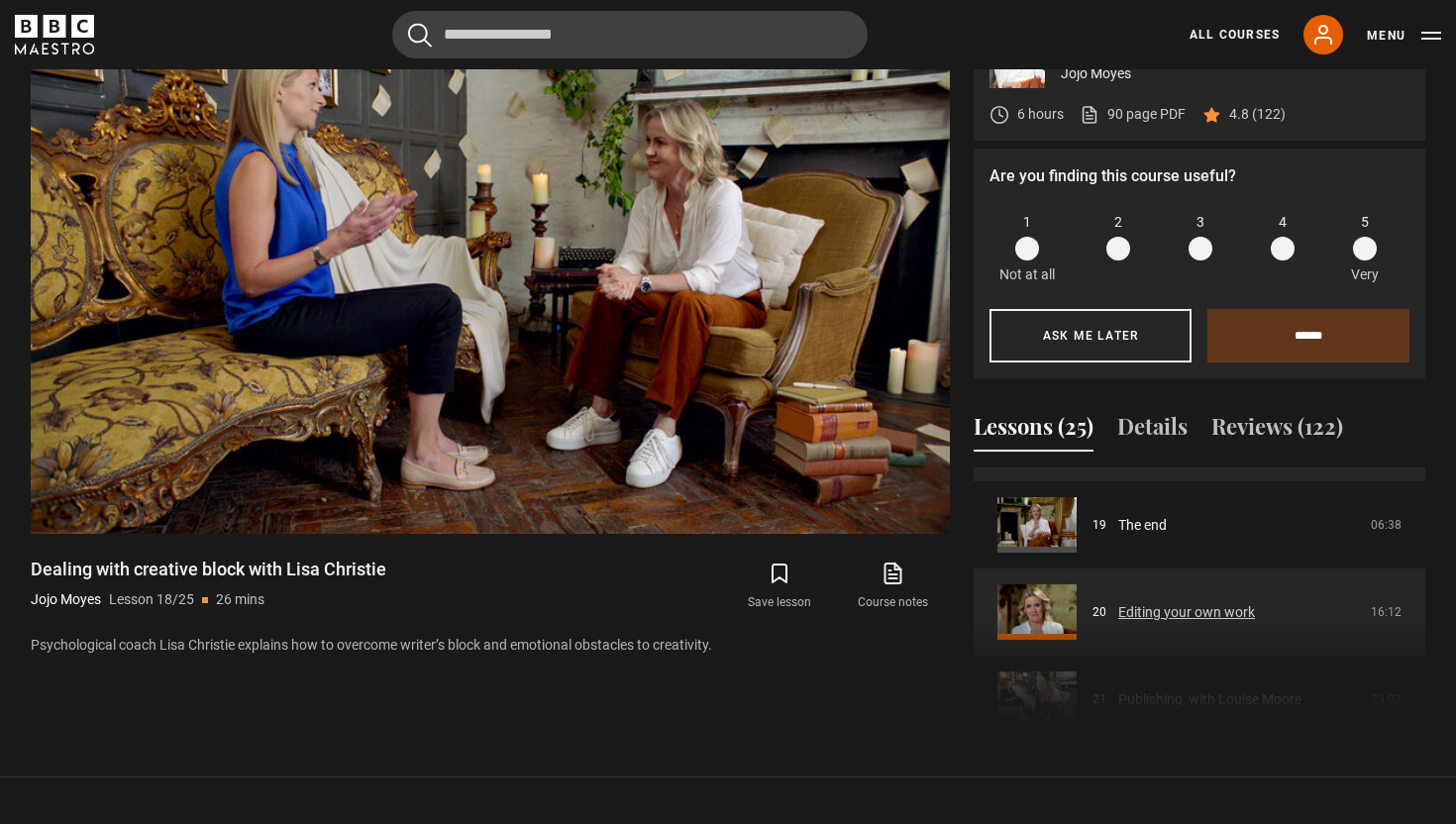 click on "Editing your own work" at bounding box center (1187, 612) 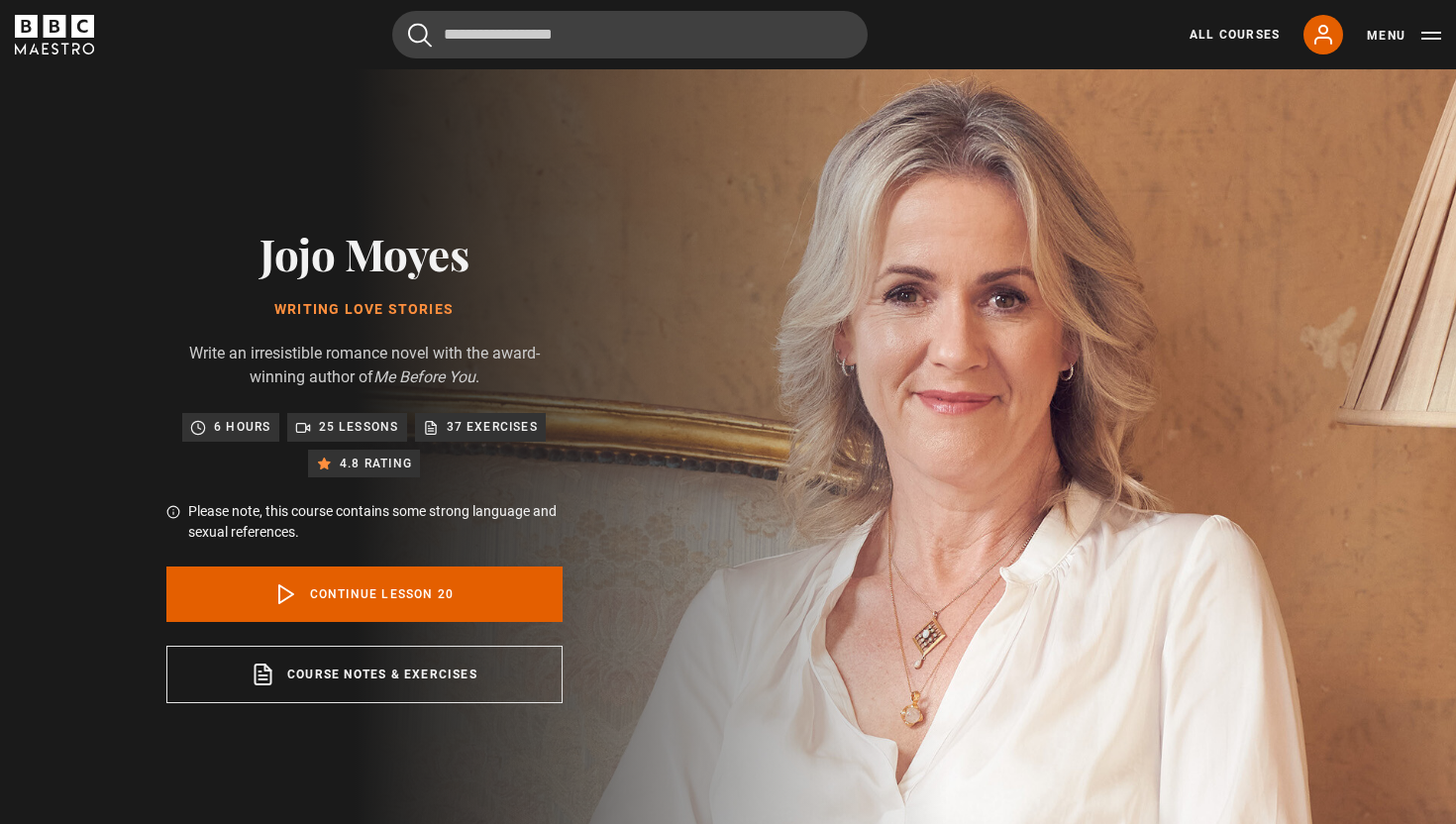 scroll, scrollTop: 862, scrollLeft: 0, axis: vertical 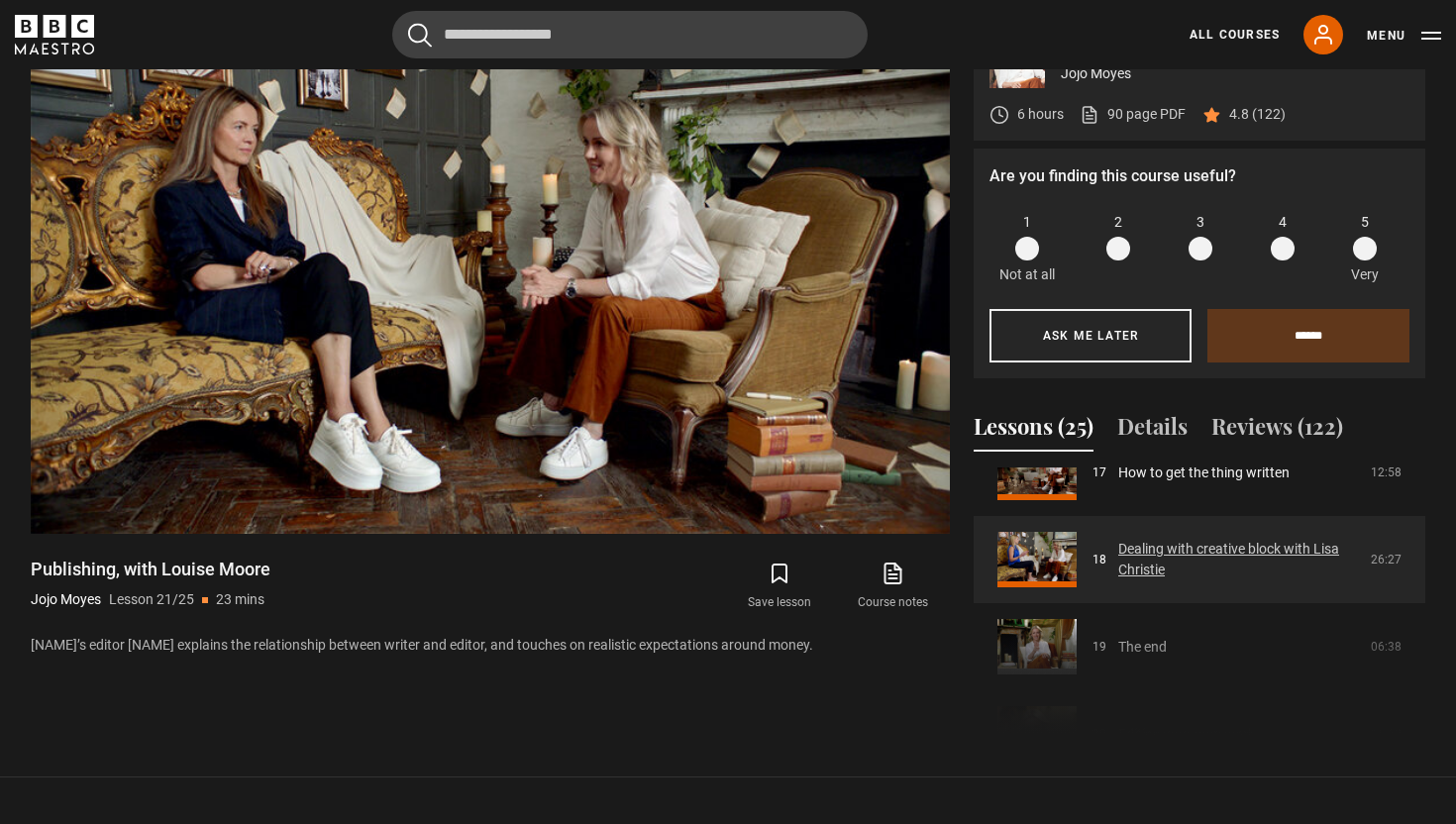 click on "Dealing with creative block with Lisa Christie" at bounding box center (1238, 560) 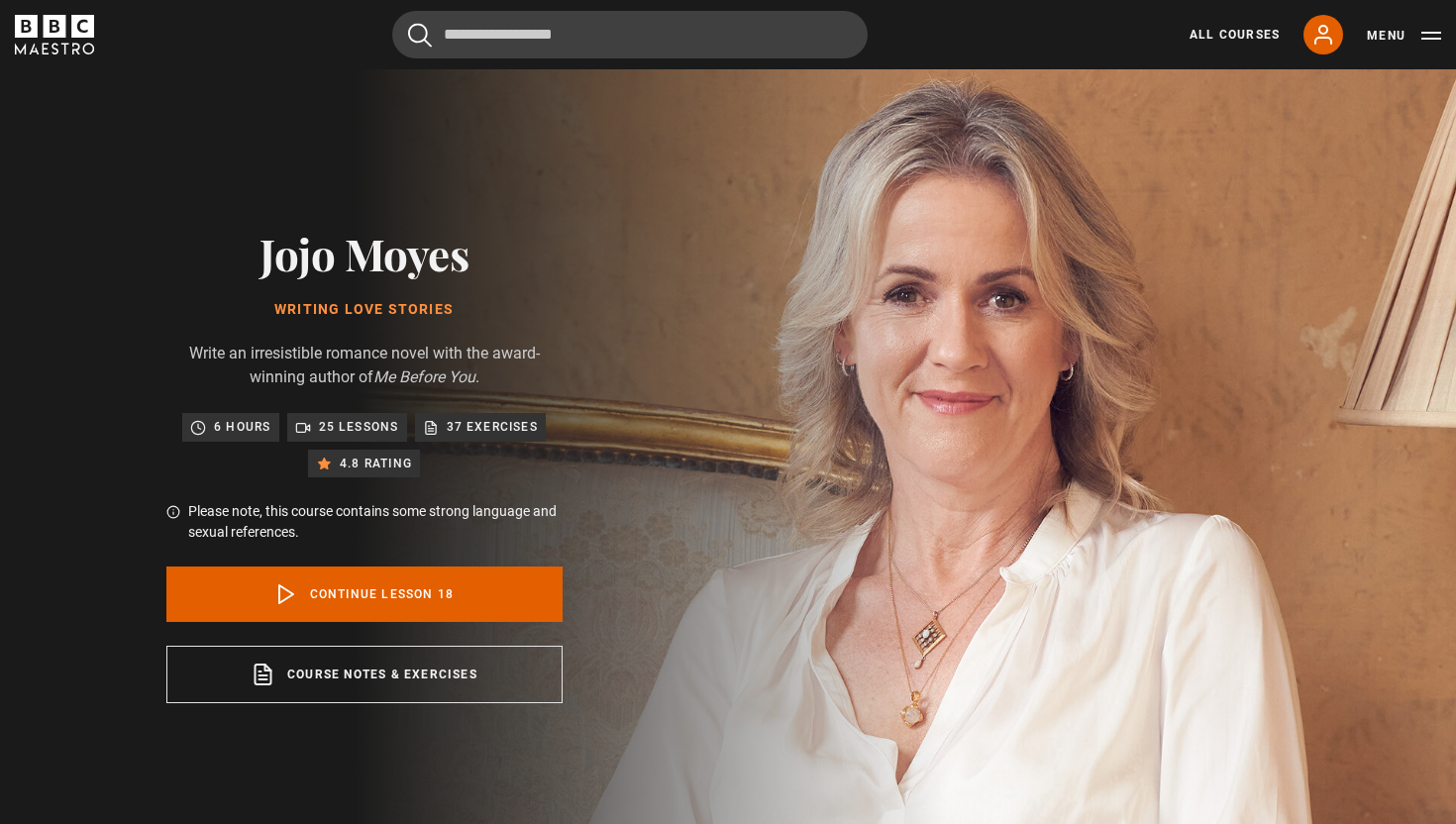 scroll, scrollTop: 862, scrollLeft: 0, axis: vertical 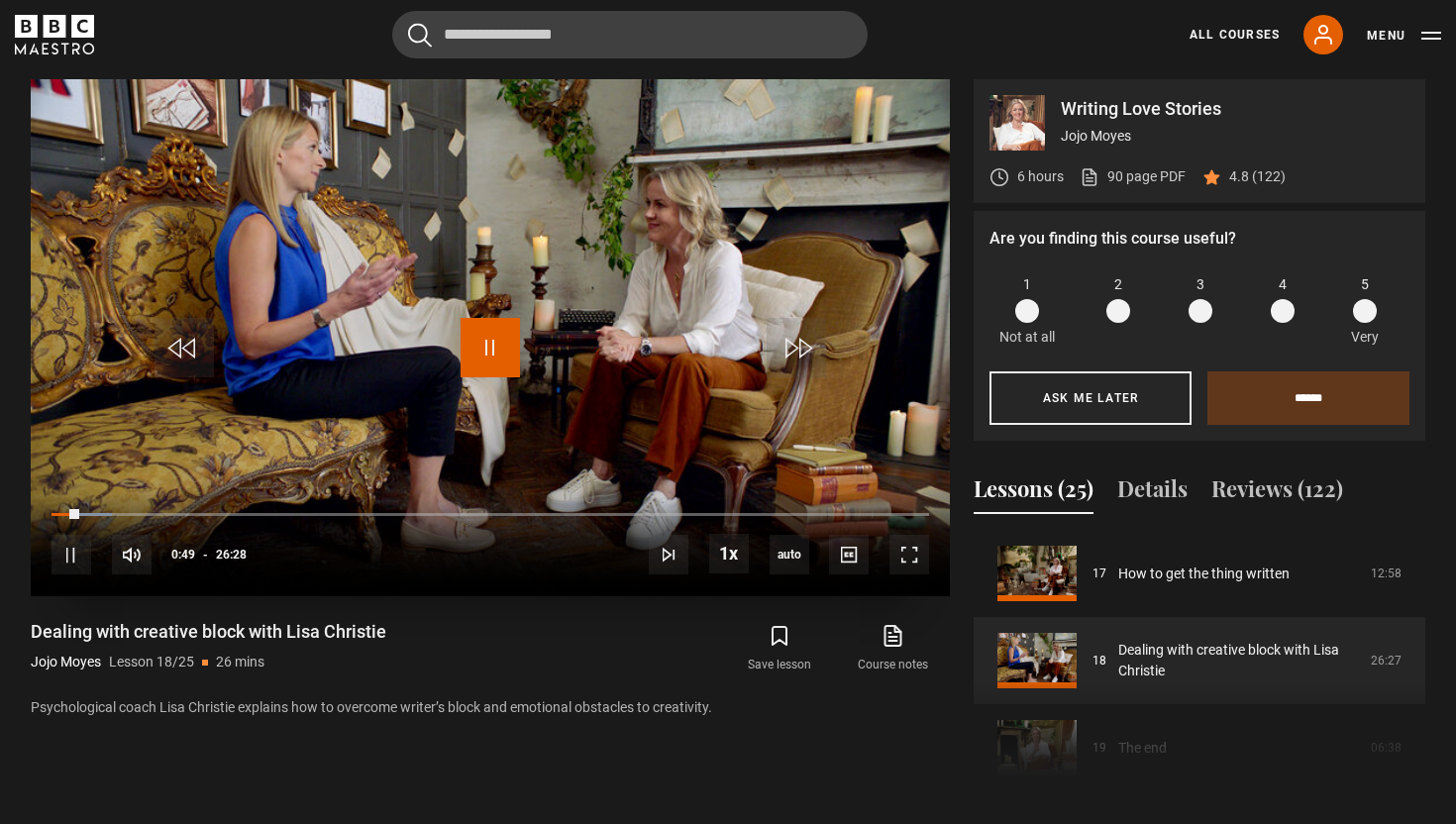 click at bounding box center [490, 348] 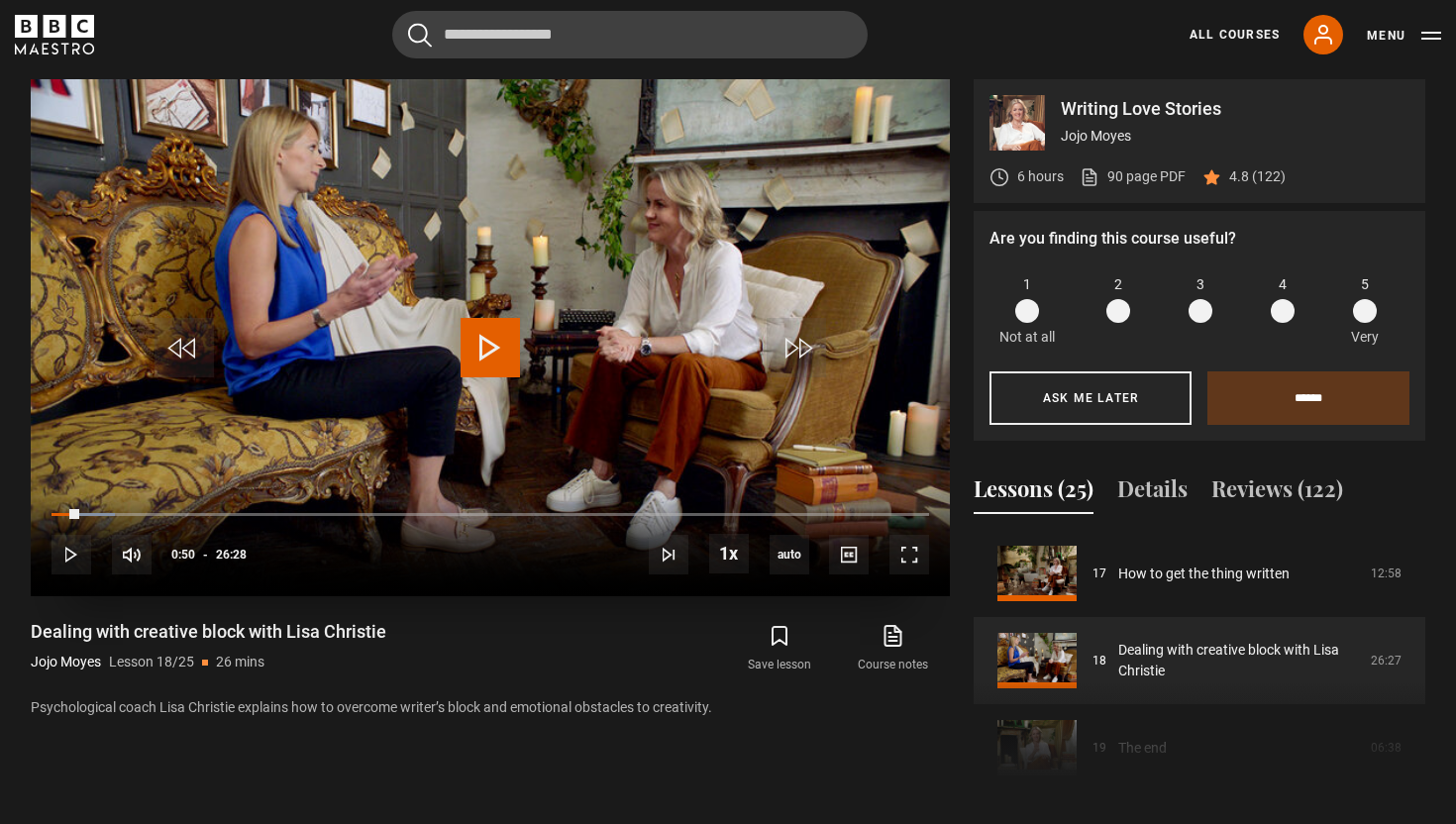 click at bounding box center (490, 348) 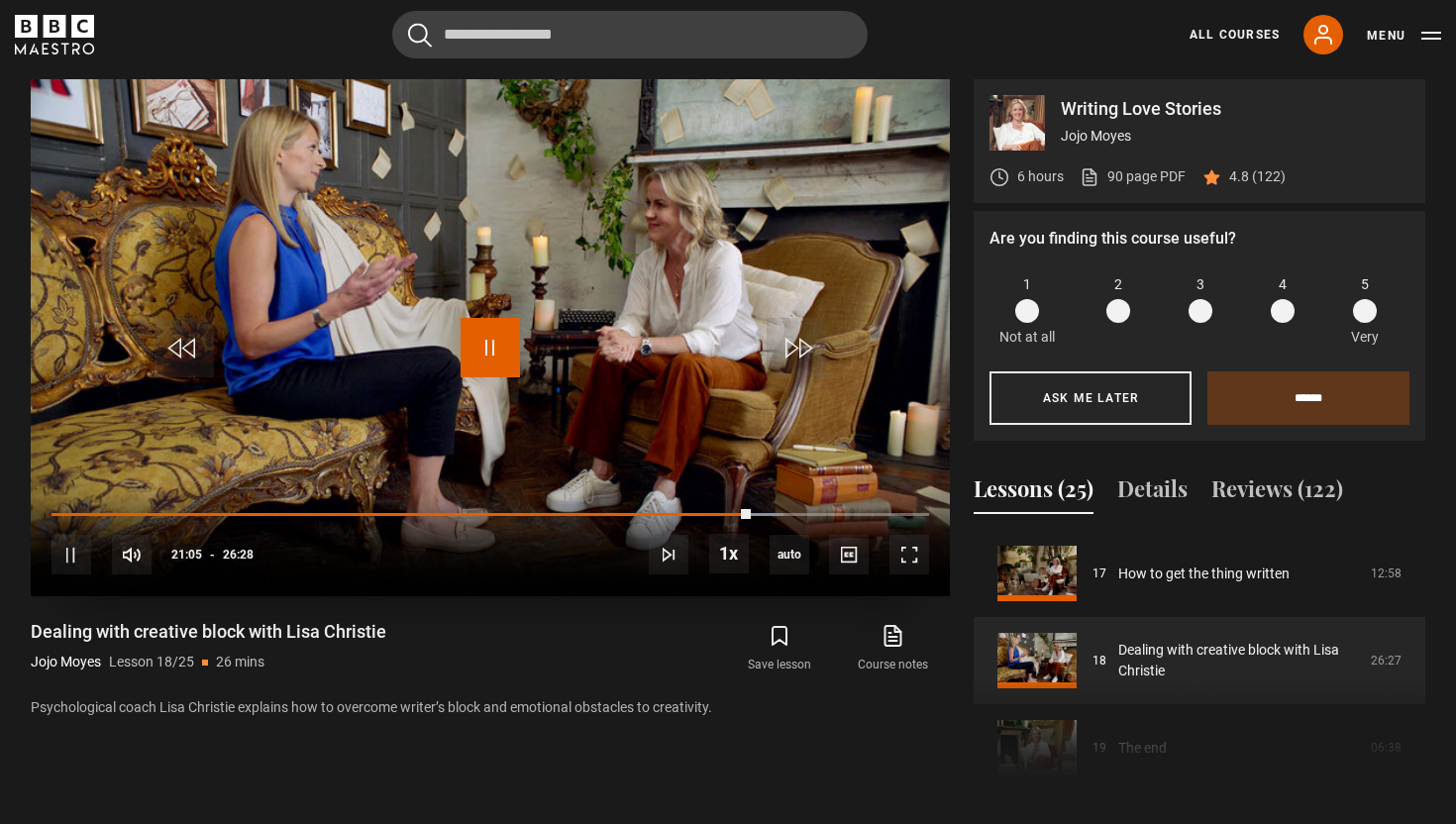 click at bounding box center (490, 348) 